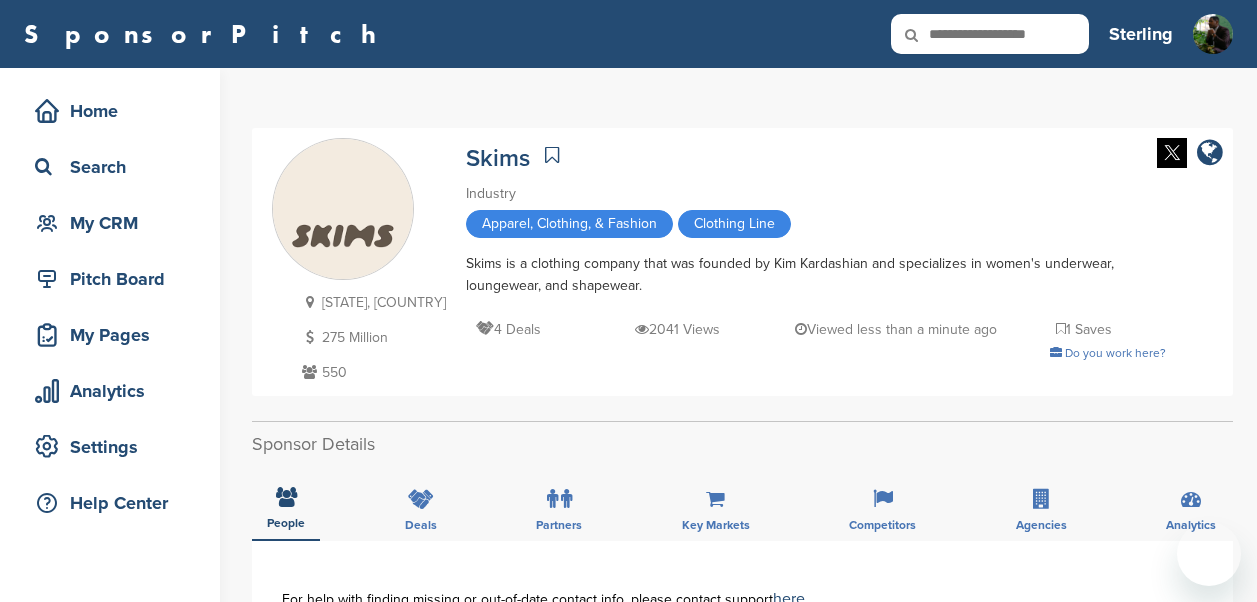 scroll, scrollTop: 574, scrollLeft: 0, axis: vertical 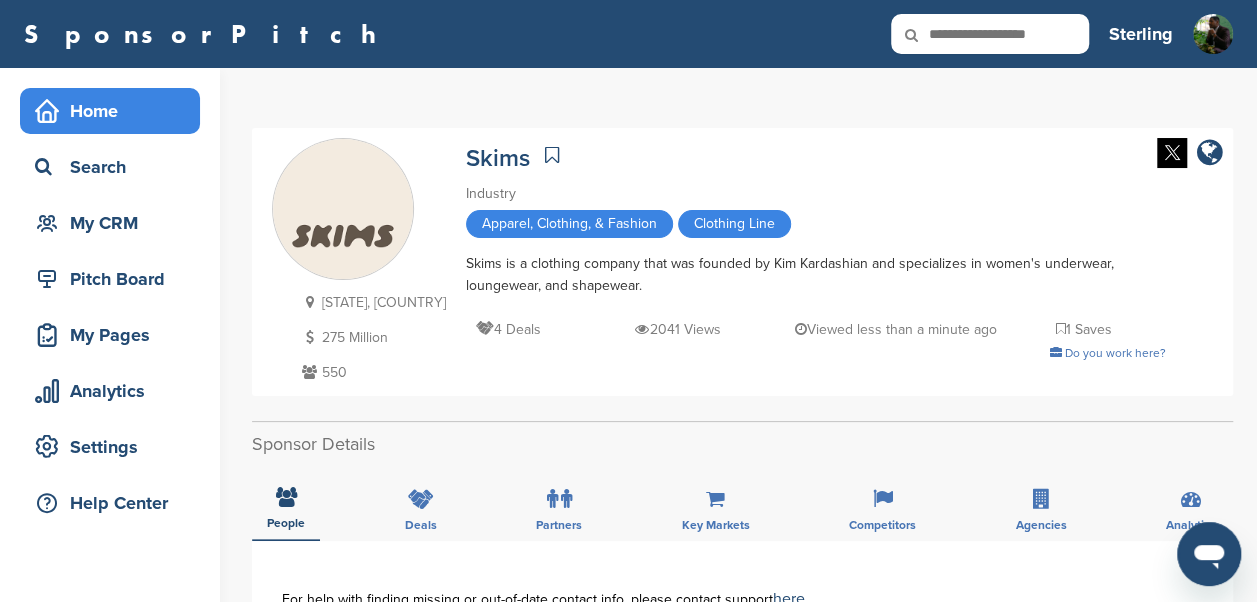 click on "Home" at bounding box center (115, 111) 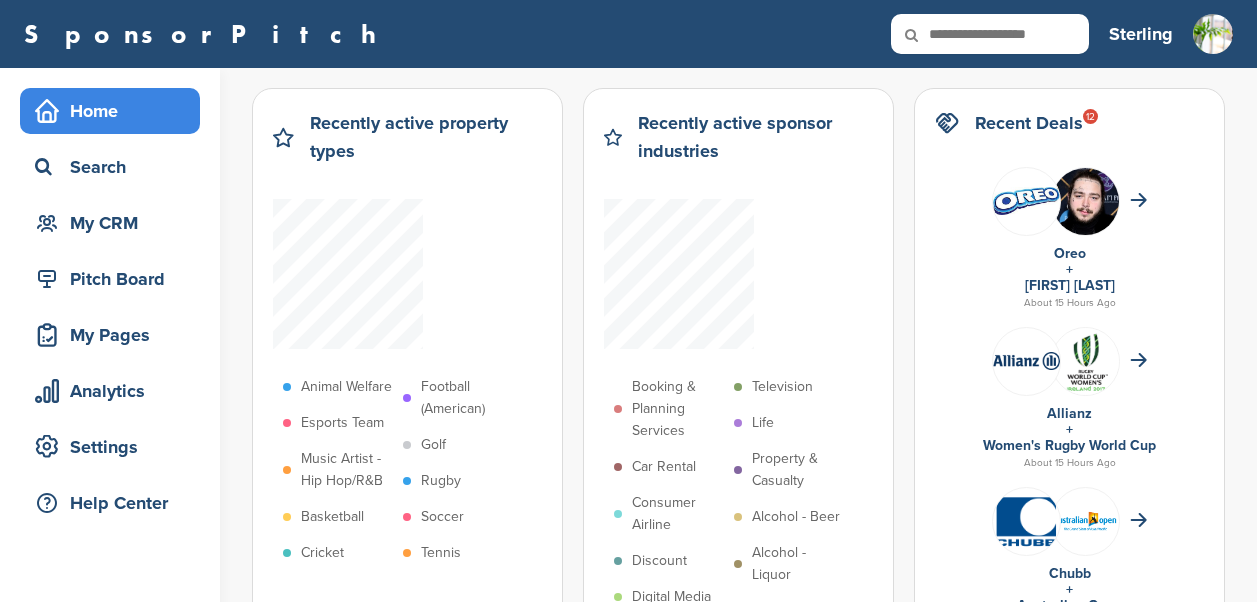 scroll, scrollTop: 0, scrollLeft: 0, axis: both 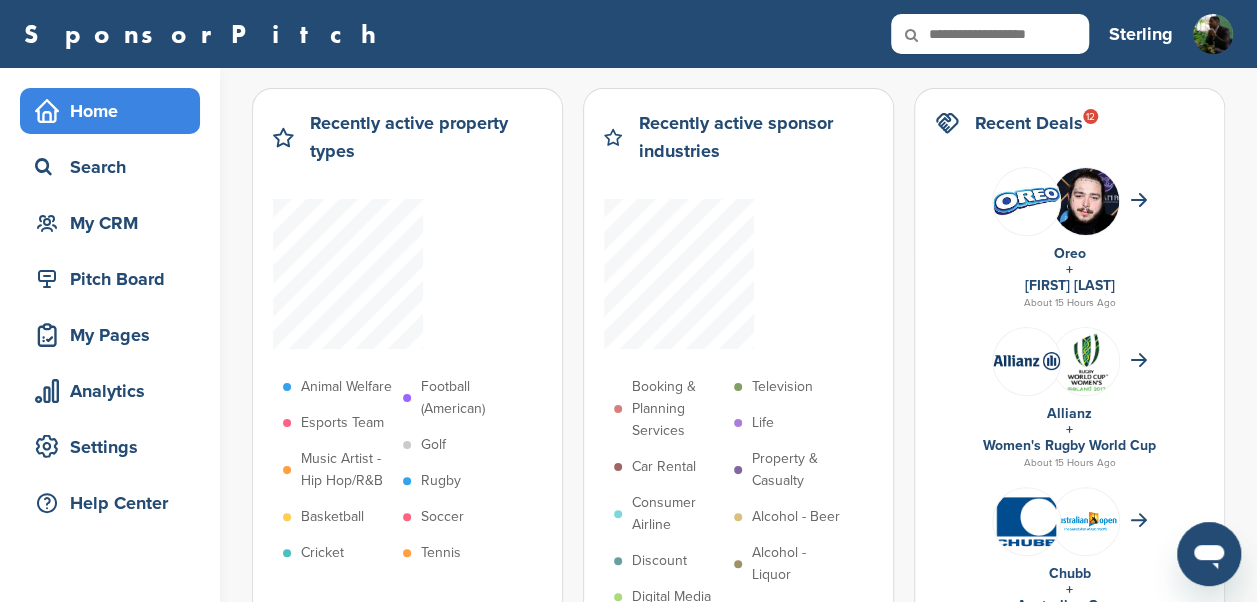 click at bounding box center (990, 34) 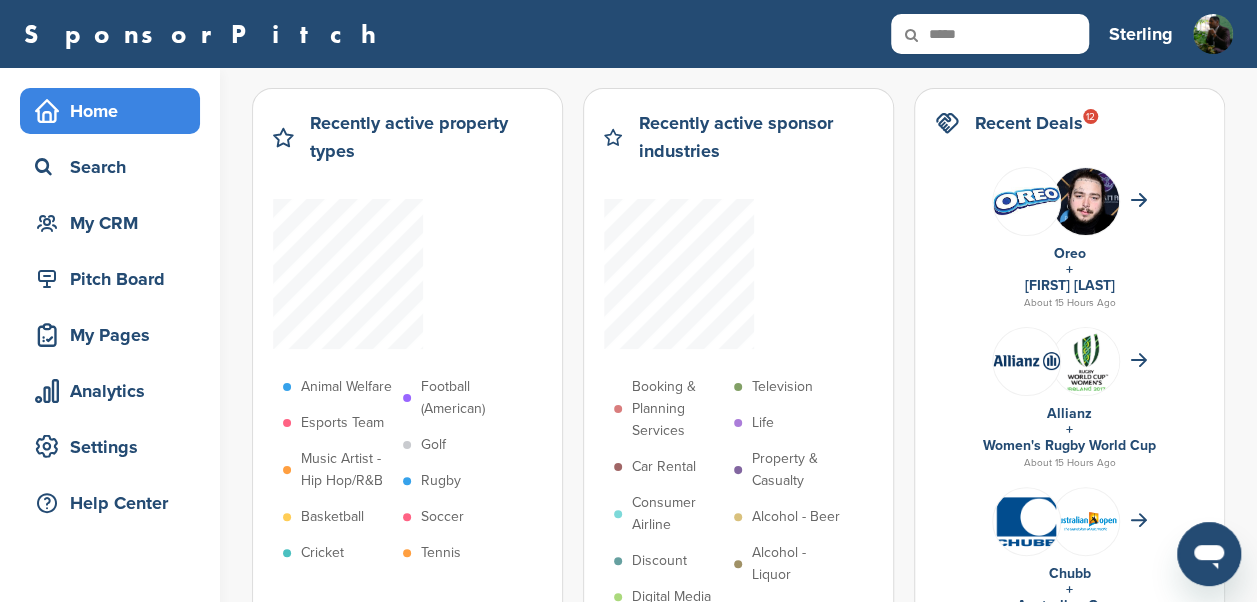 type on "*****" 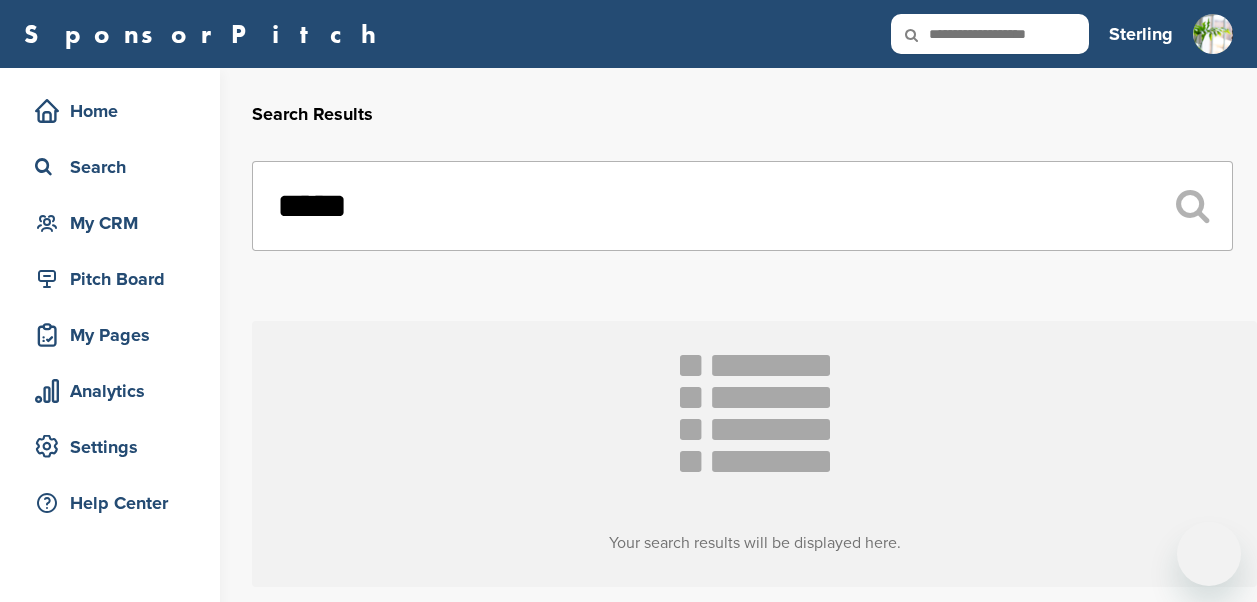 scroll, scrollTop: 0, scrollLeft: 0, axis: both 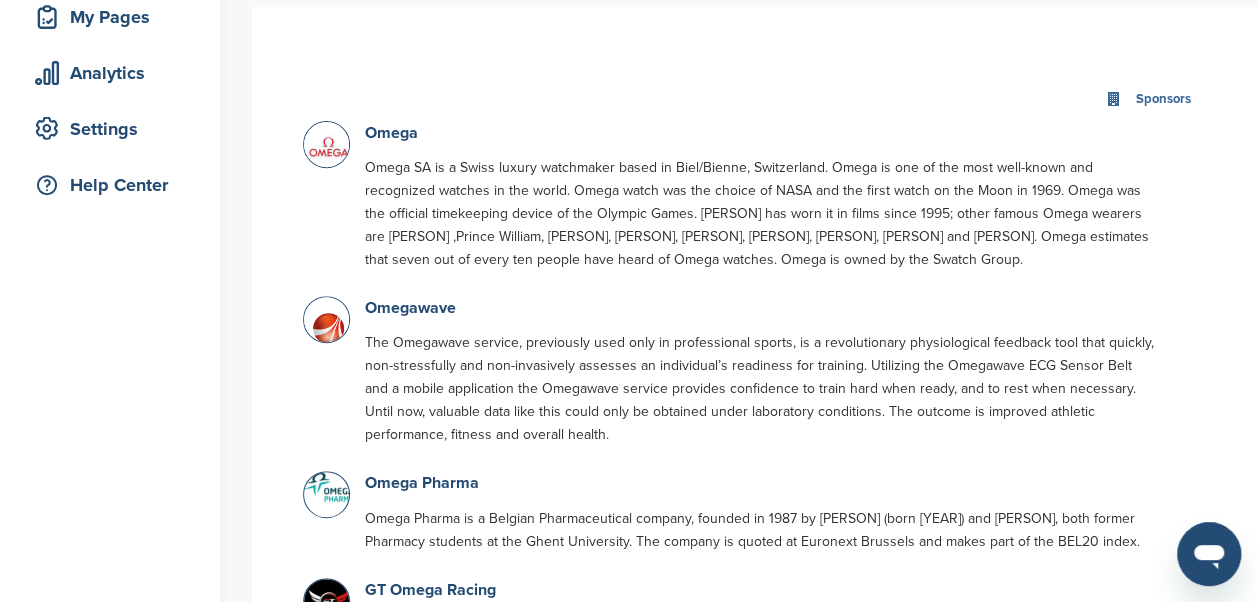 click on "Omega
Omega SA is a Swiss luxury watchmaker based in Biel/Bienne, Switzerland. Omega is one of the most well-known and recognized watches in the world. Omega watch was the choice of NASA and the first watch on the Moon in 1969. Omega was the official timekeeping device of the Olympic Games. [PERSON] has worn it in films since 1995; other famous Omega wearers are [PERSON] ,Prince William, [PERSON], [PERSON], [PERSON], [PERSON], [PERSON], [PERSON] and [PERSON]. Omega estimates that seven out of every ten people have heard of Omega watches. Omega is owned by the Swatch Group." at bounding box center (761, 201) 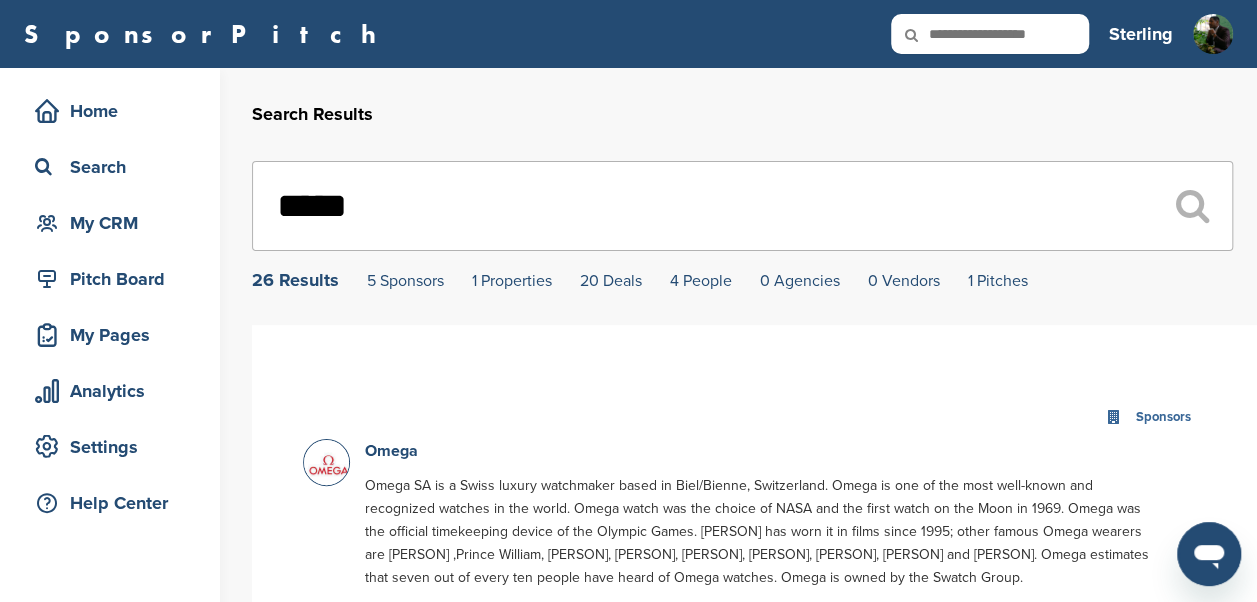 click at bounding box center (990, 34) 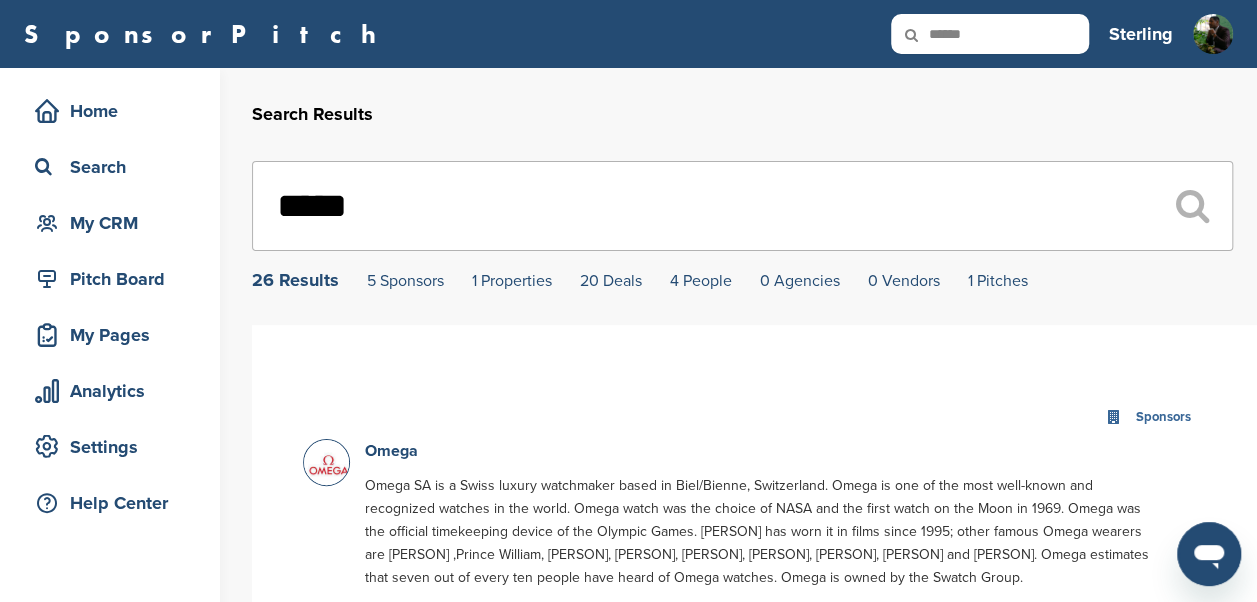 type on "******" 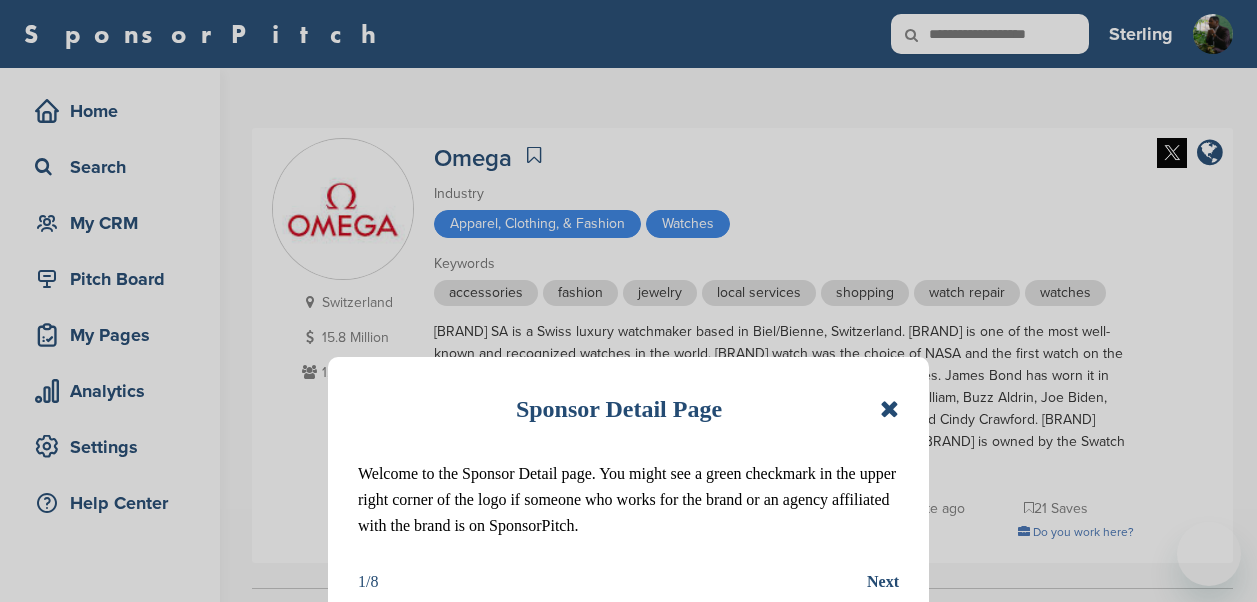 scroll, scrollTop: 0, scrollLeft: 0, axis: both 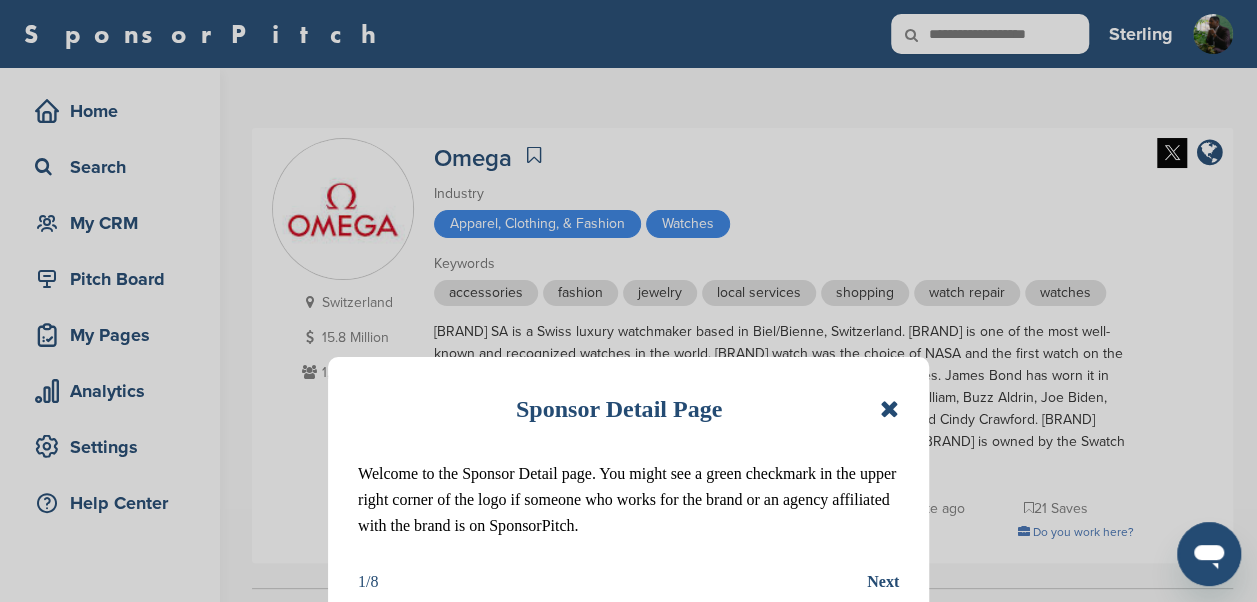 click at bounding box center [889, 409] 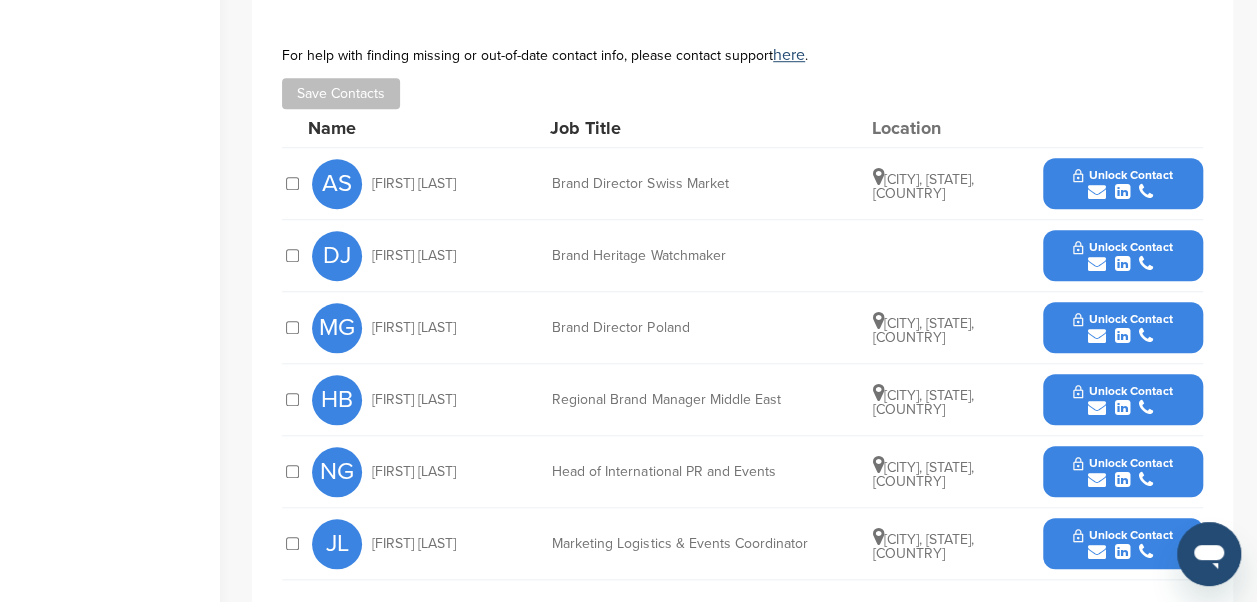 scroll, scrollTop: 724, scrollLeft: 0, axis: vertical 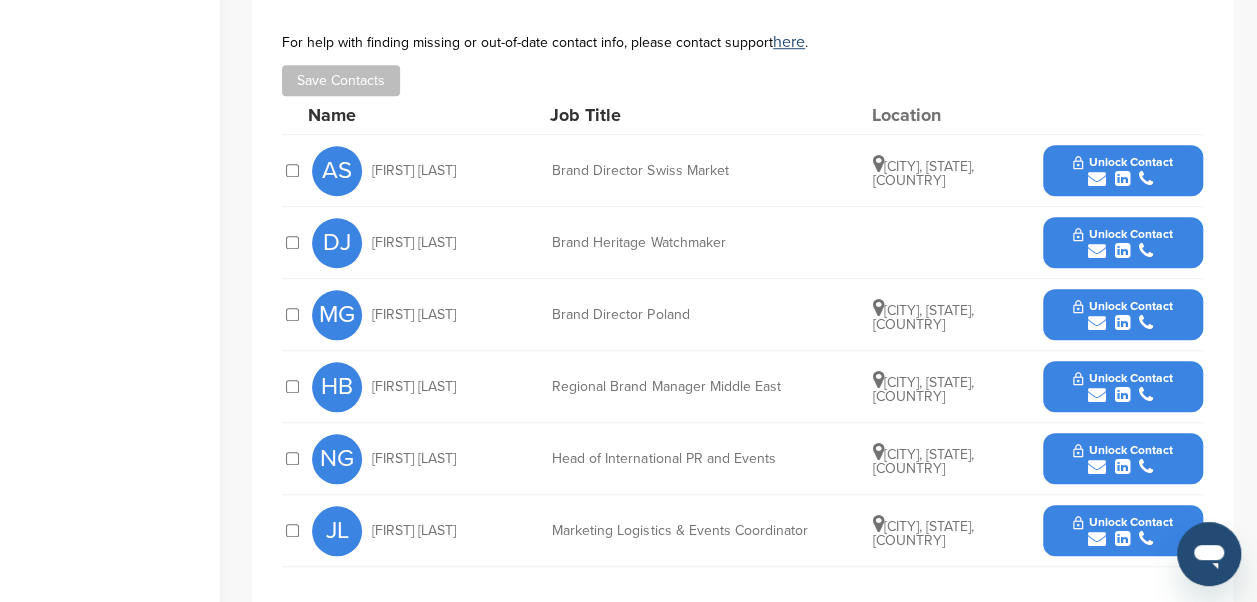 click on "Unlock Contact" at bounding box center (1122, 531) 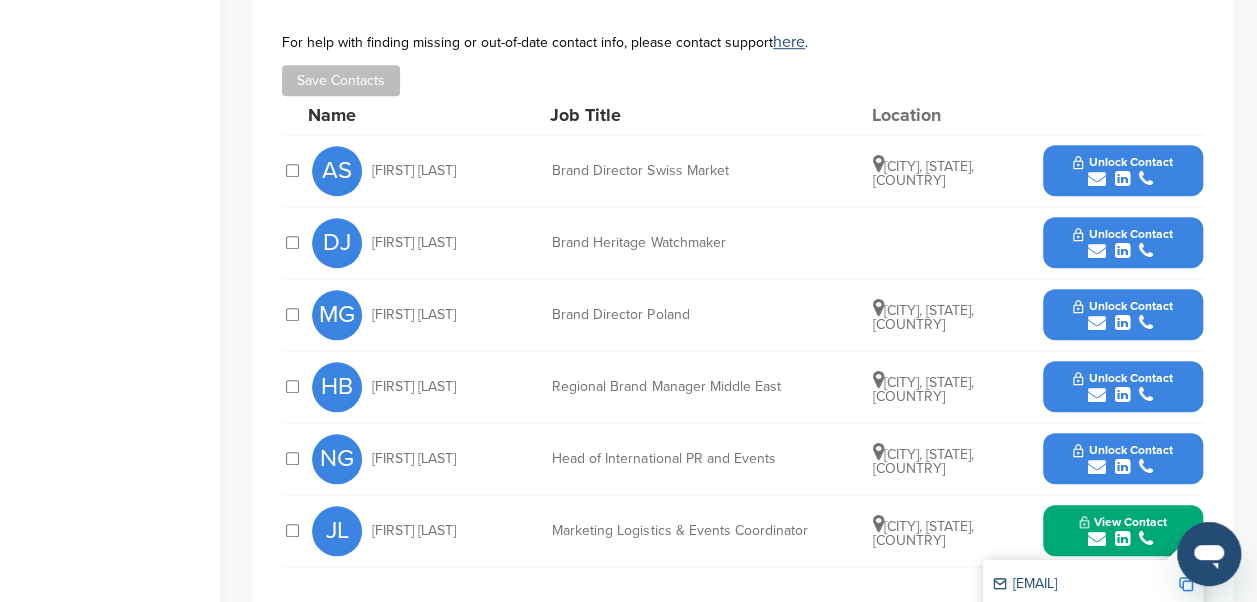 click at bounding box center (1186, 615) 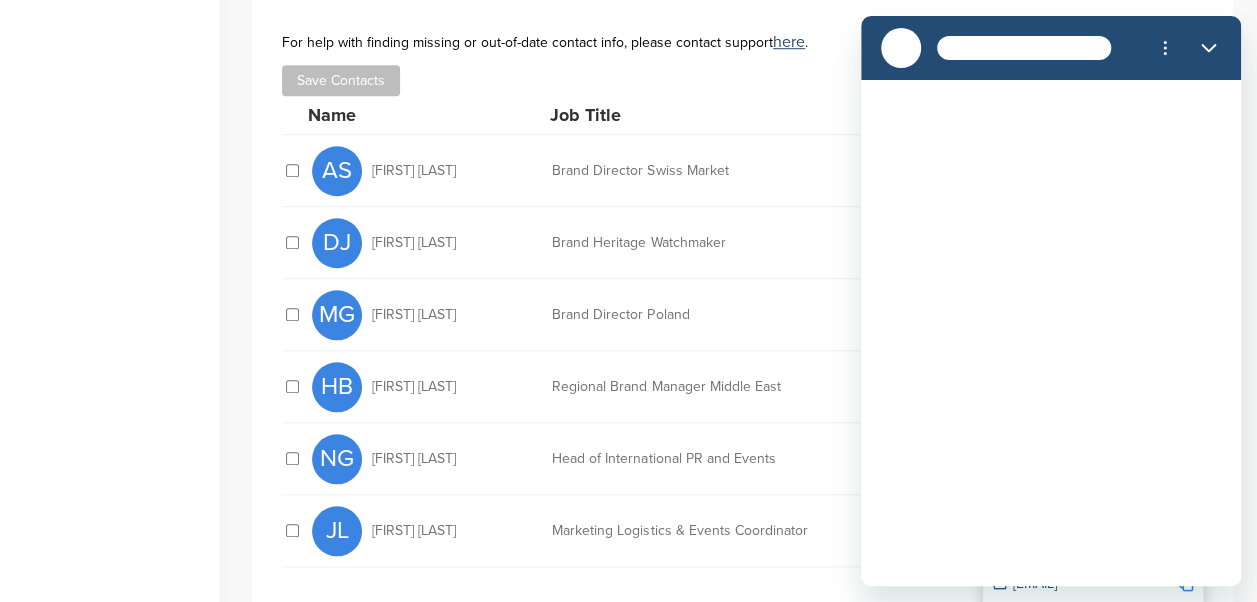 scroll, scrollTop: 0, scrollLeft: 0, axis: both 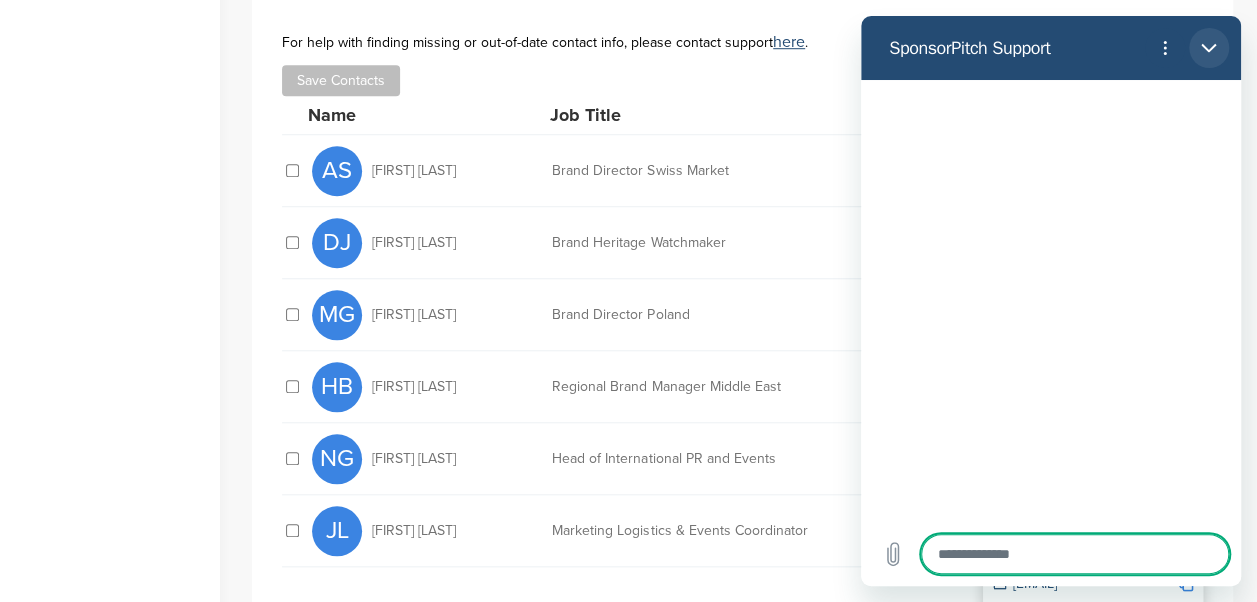 click 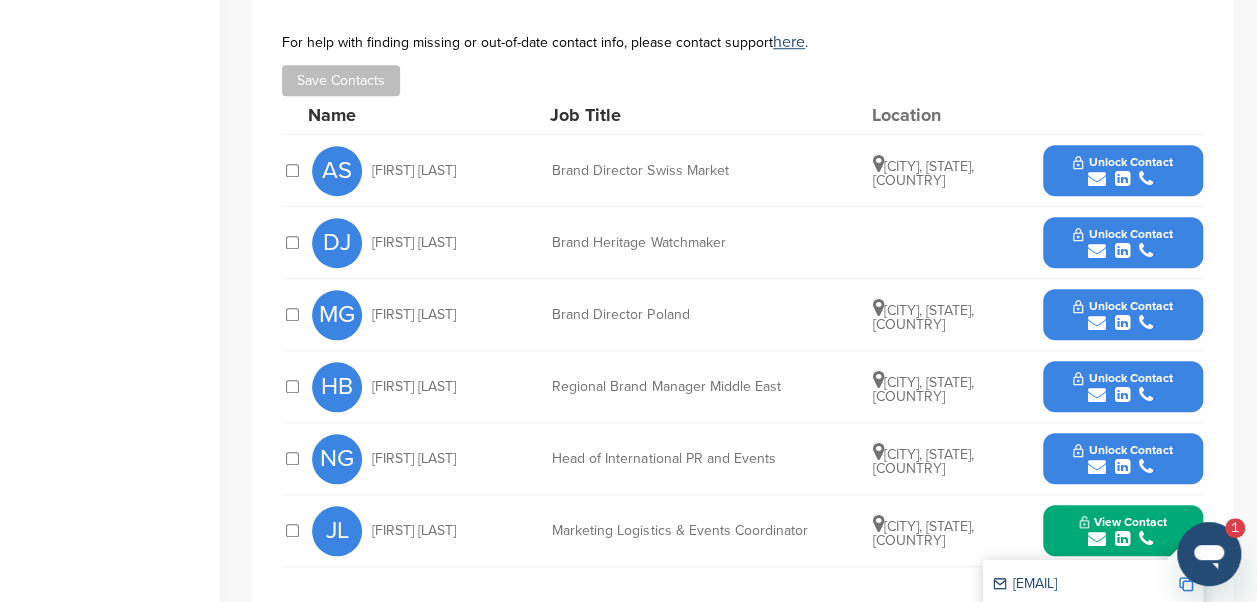 scroll, scrollTop: 0, scrollLeft: 0, axis: both 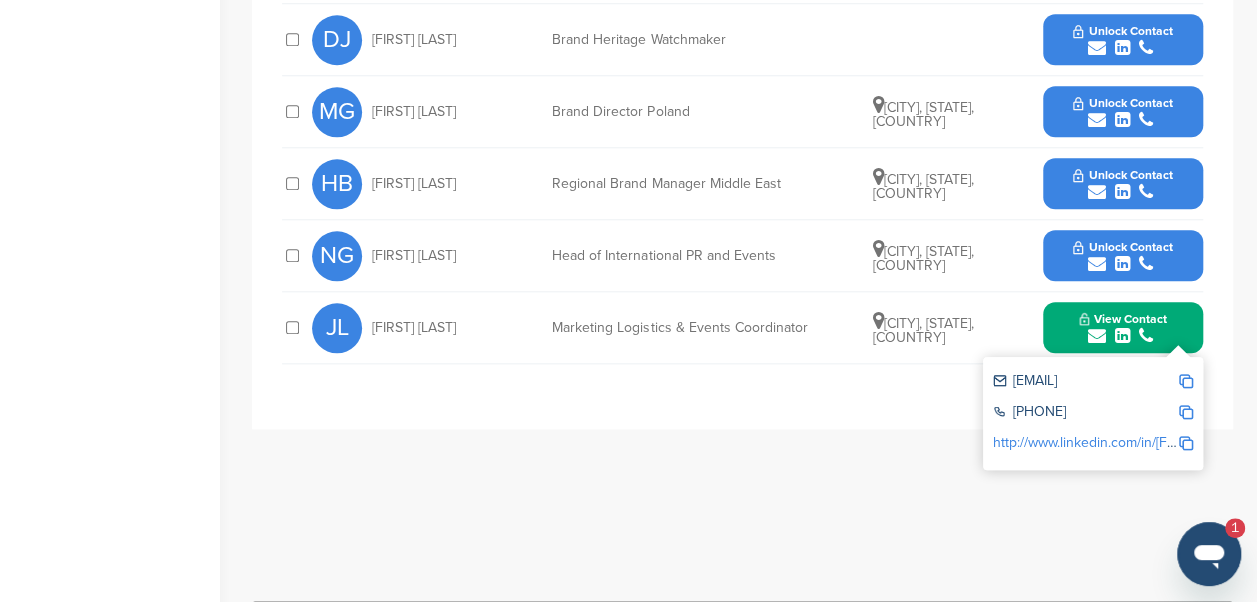click on "jordi.lopez@omega.ch
+411-201-271-1400
http://www.linkedin.com/in/jordi-lopez-1121a2234" at bounding box center [1093, 413] 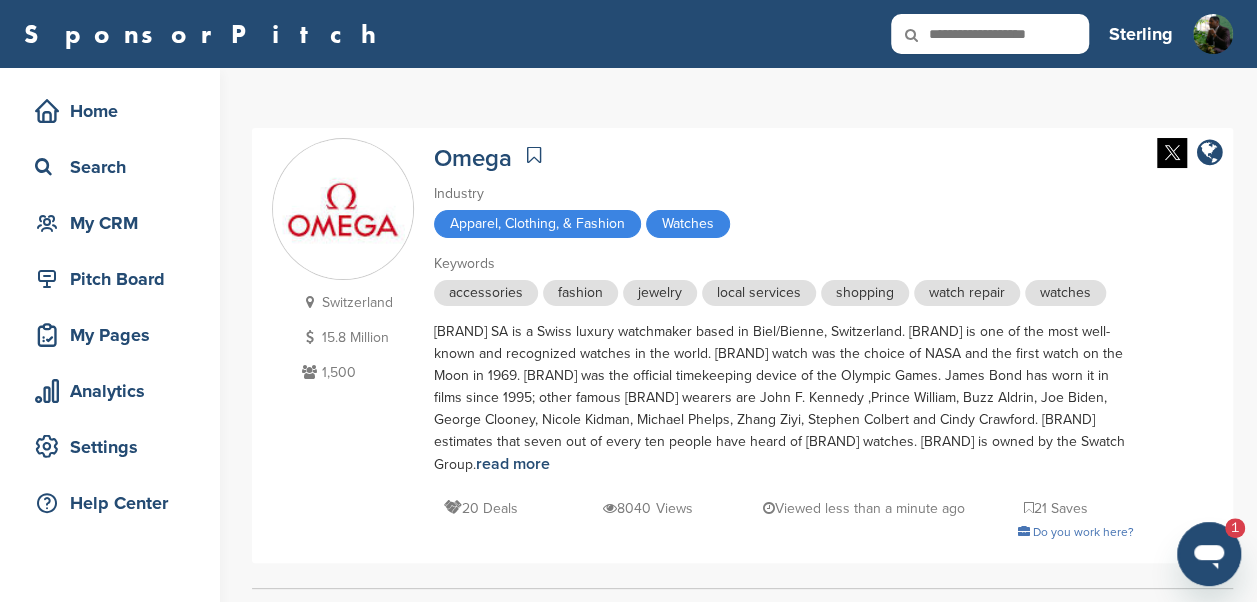 click at bounding box center (990, 34) 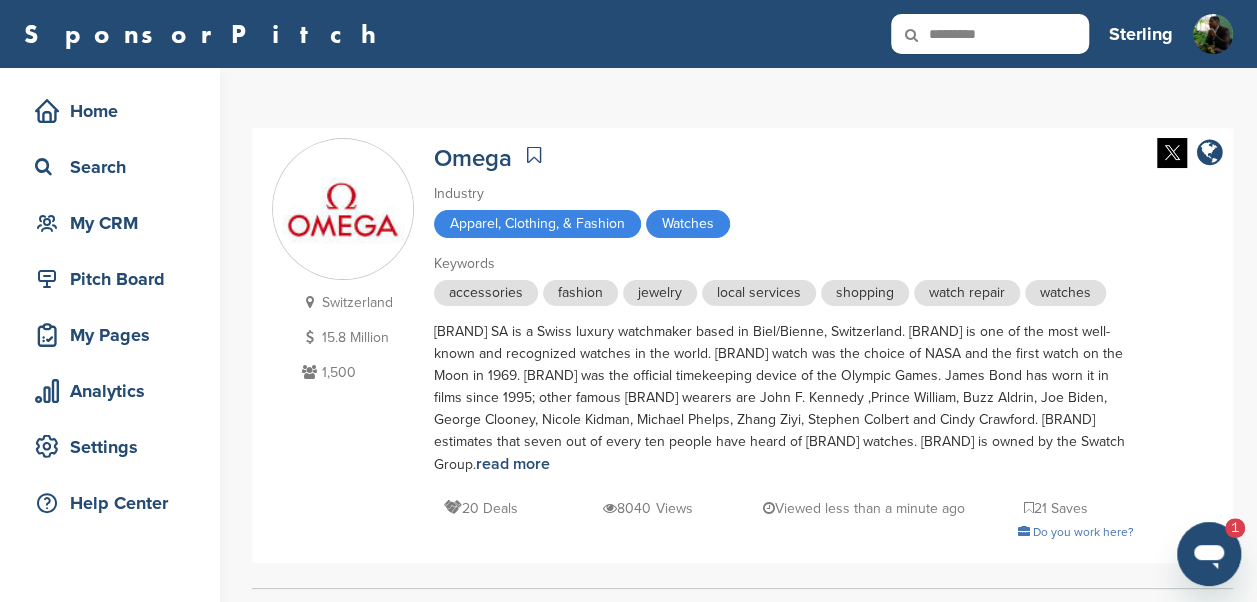 type on "*********" 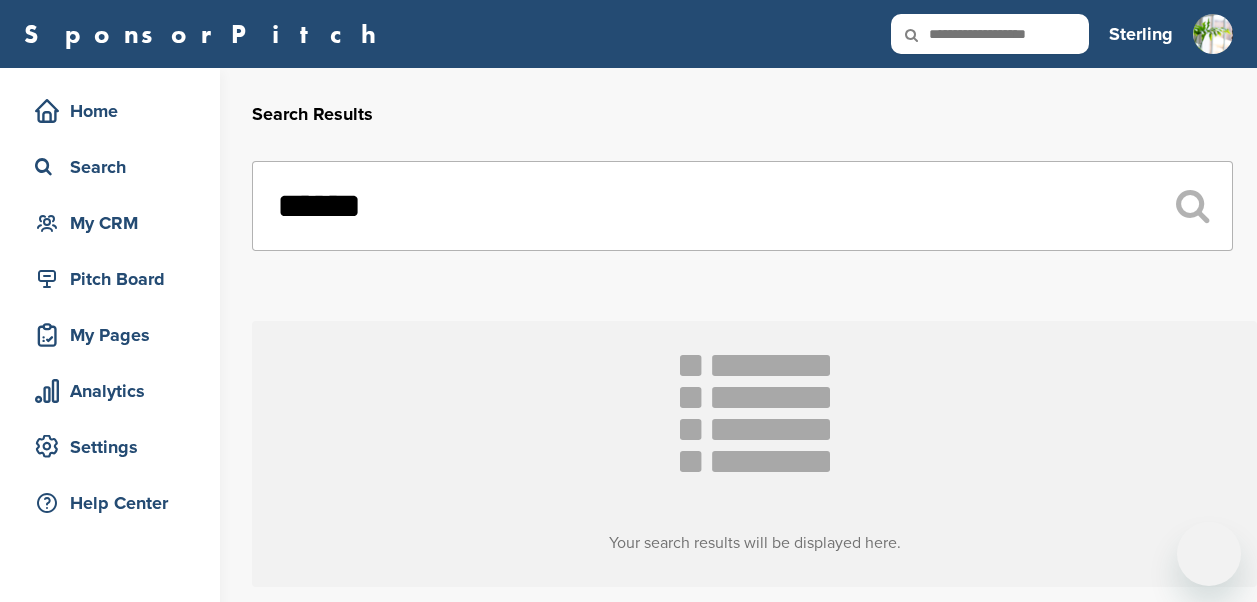 scroll, scrollTop: 0, scrollLeft: 0, axis: both 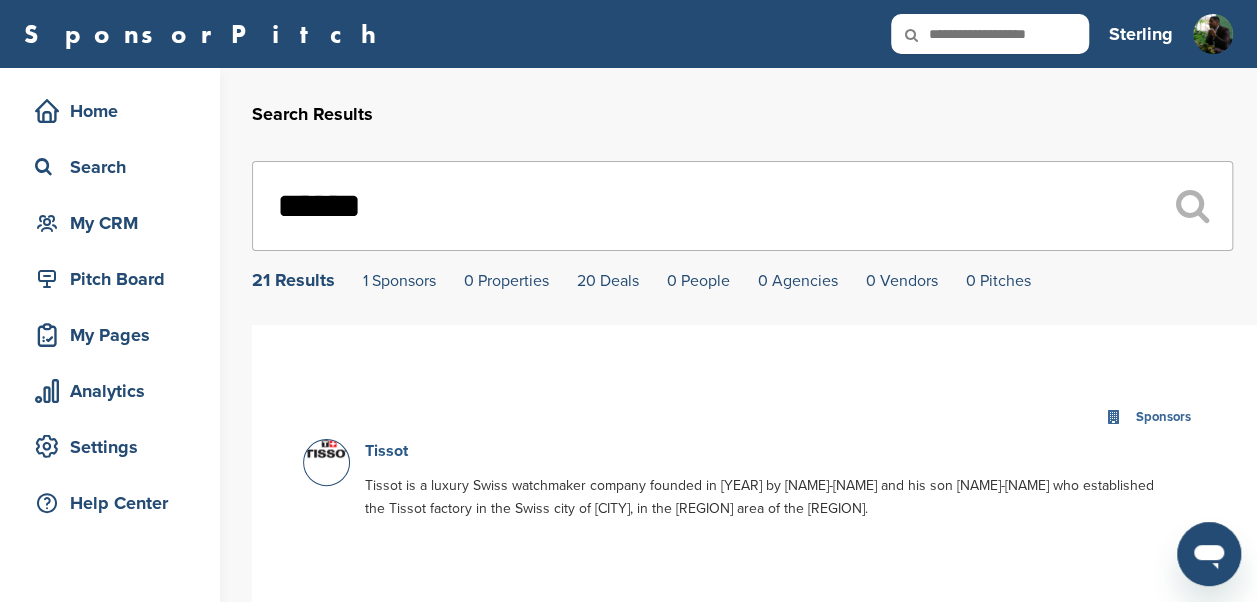click on "Tissot" at bounding box center [386, 451] 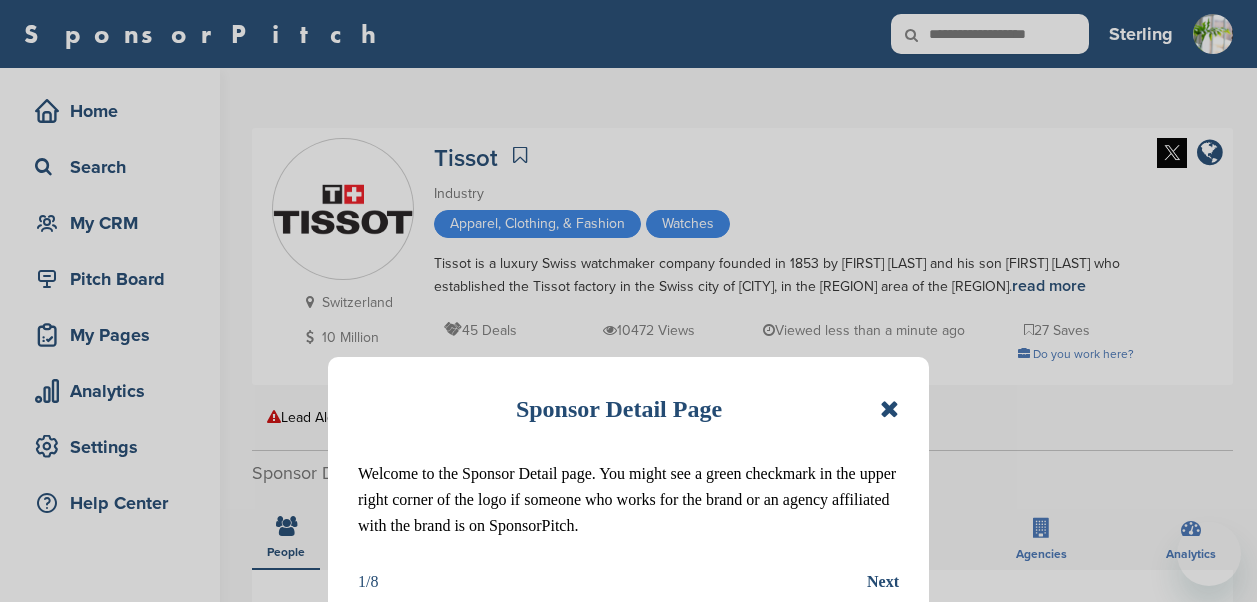 scroll, scrollTop: 0, scrollLeft: 0, axis: both 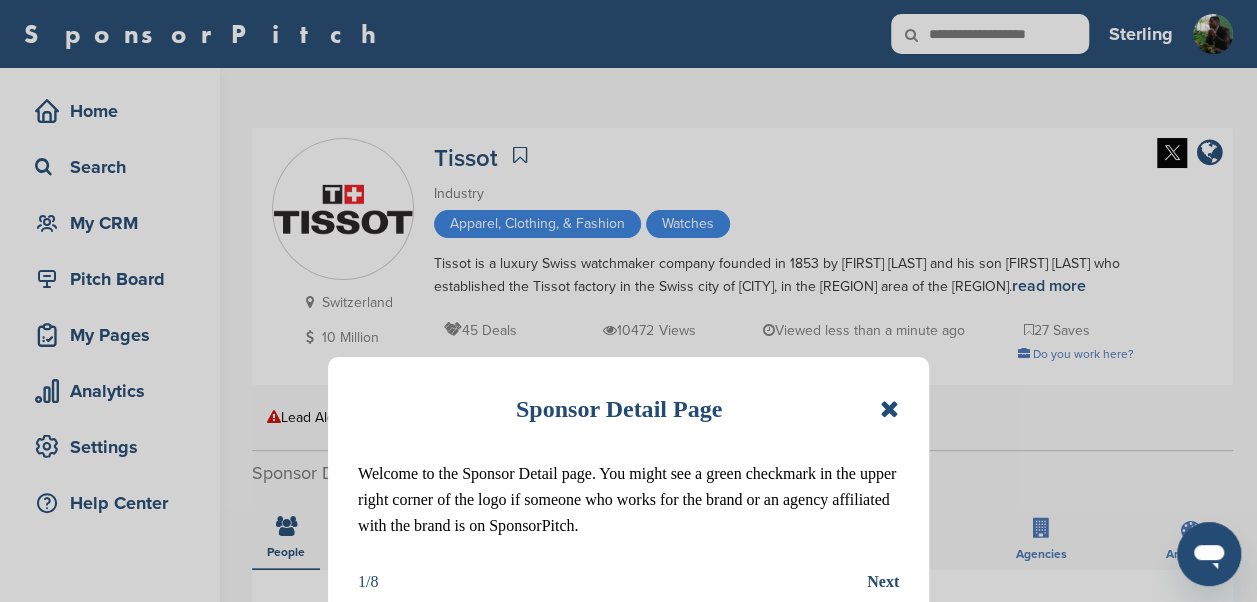 click at bounding box center [889, 409] 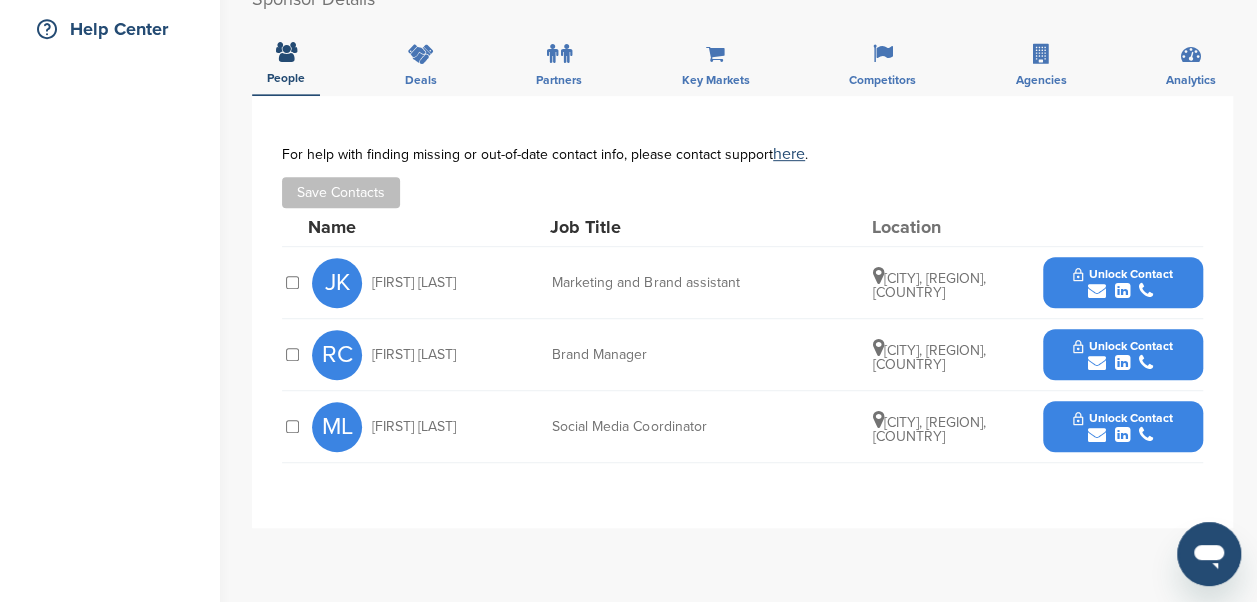 scroll, scrollTop: 478, scrollLeft: 0, axis: vertical 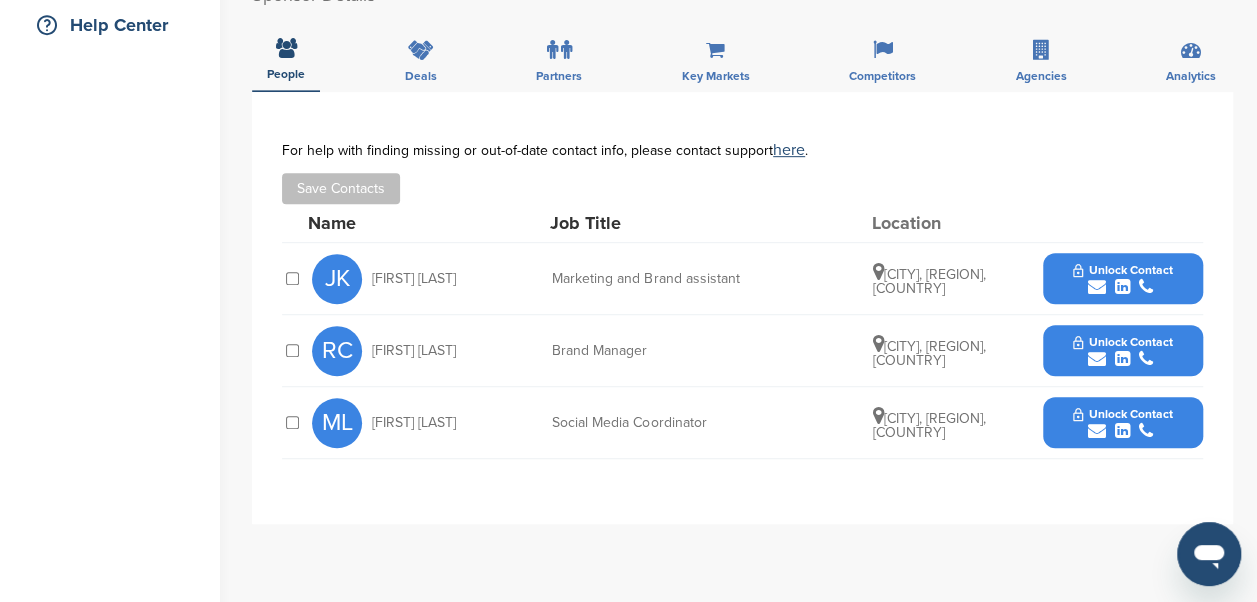 click on "Unlock Contact" at bounding box center [1122, 342] 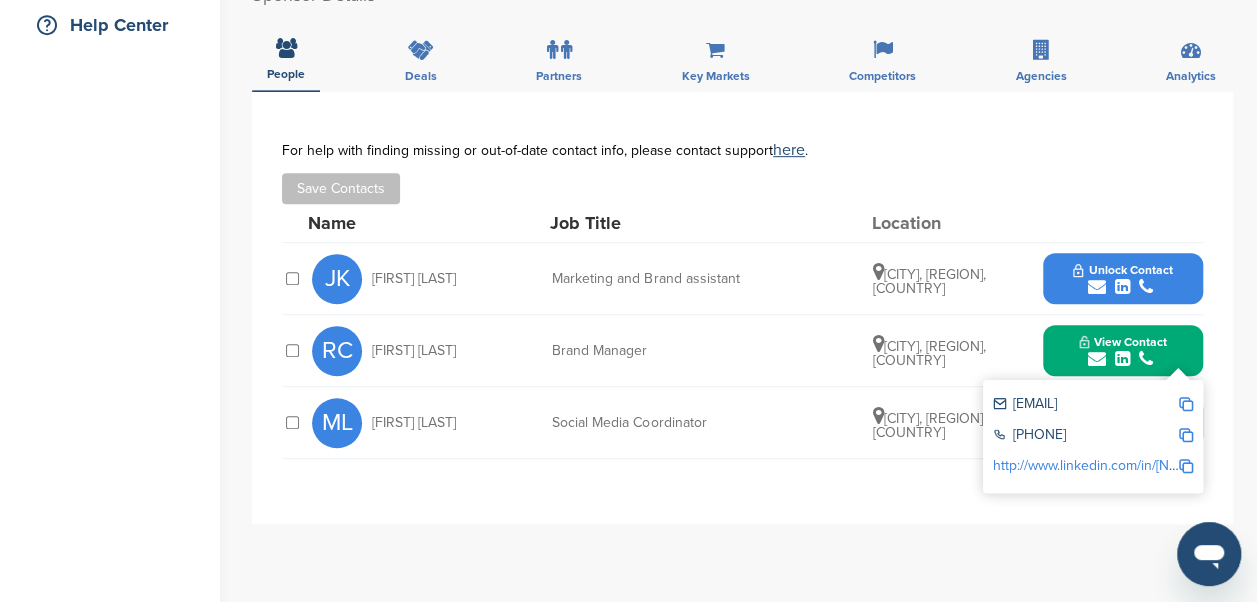 click at bounding box center (1186, 404) 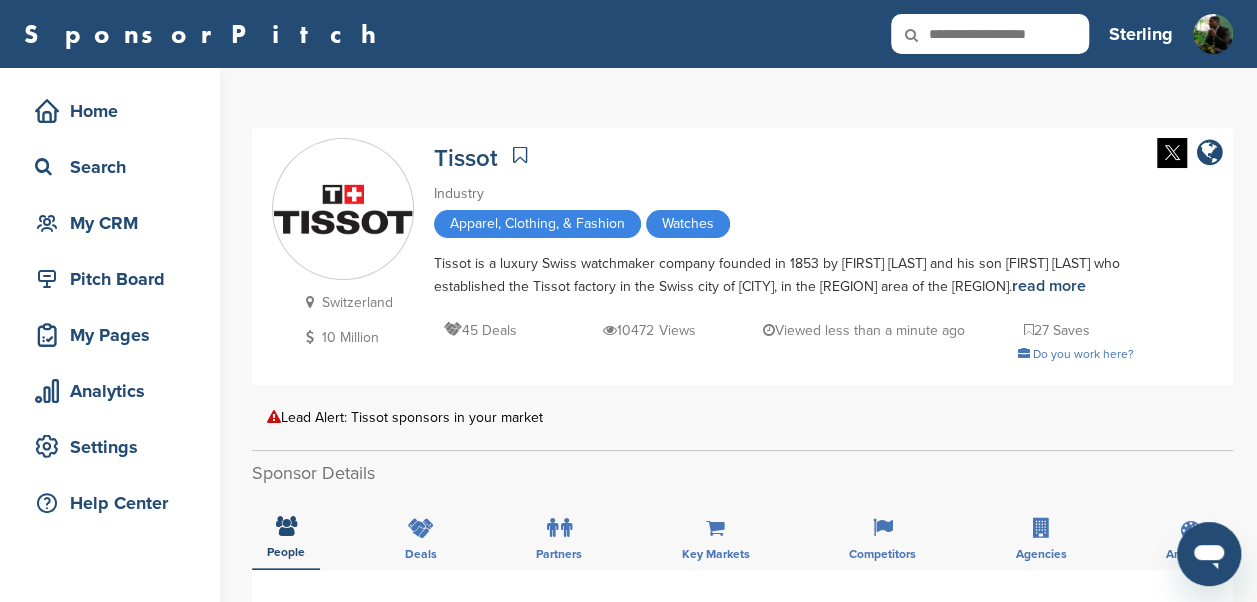 click at bounding box center [990, 34] 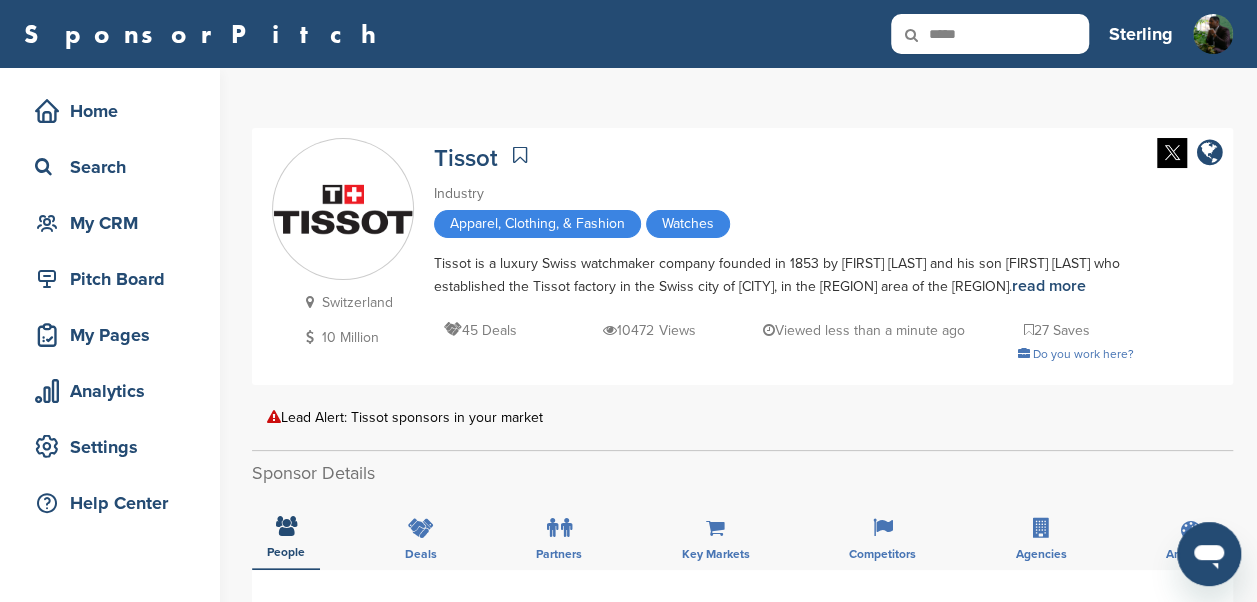 type on "*****" 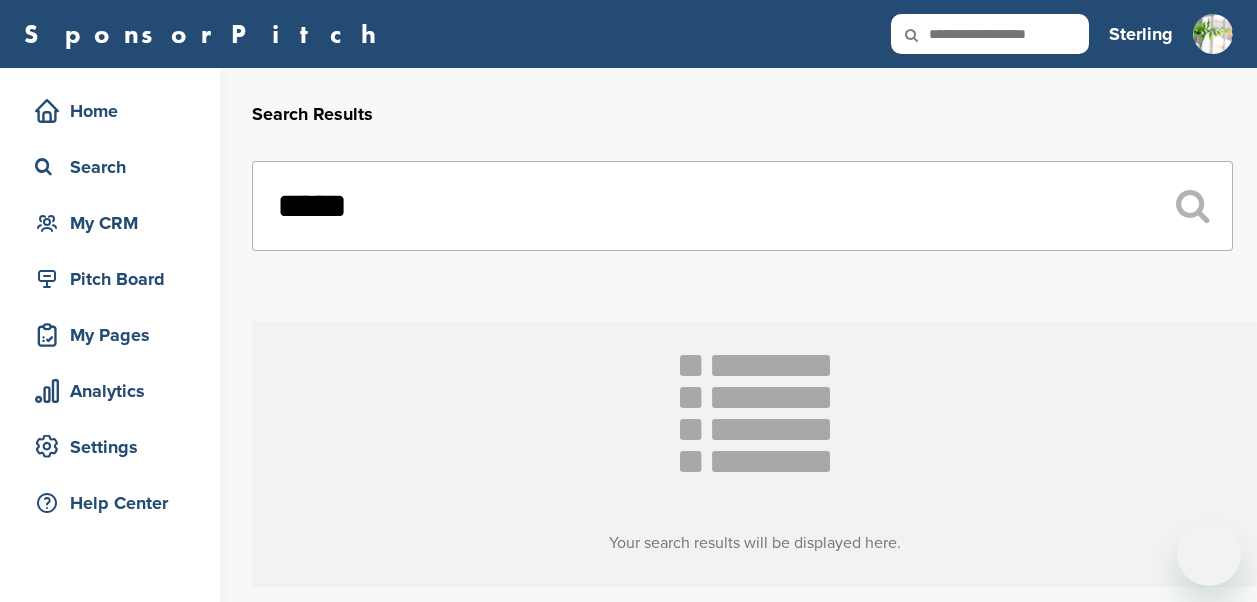 scroll, scrollTop: 0, scrollLeft: 0, axis: both 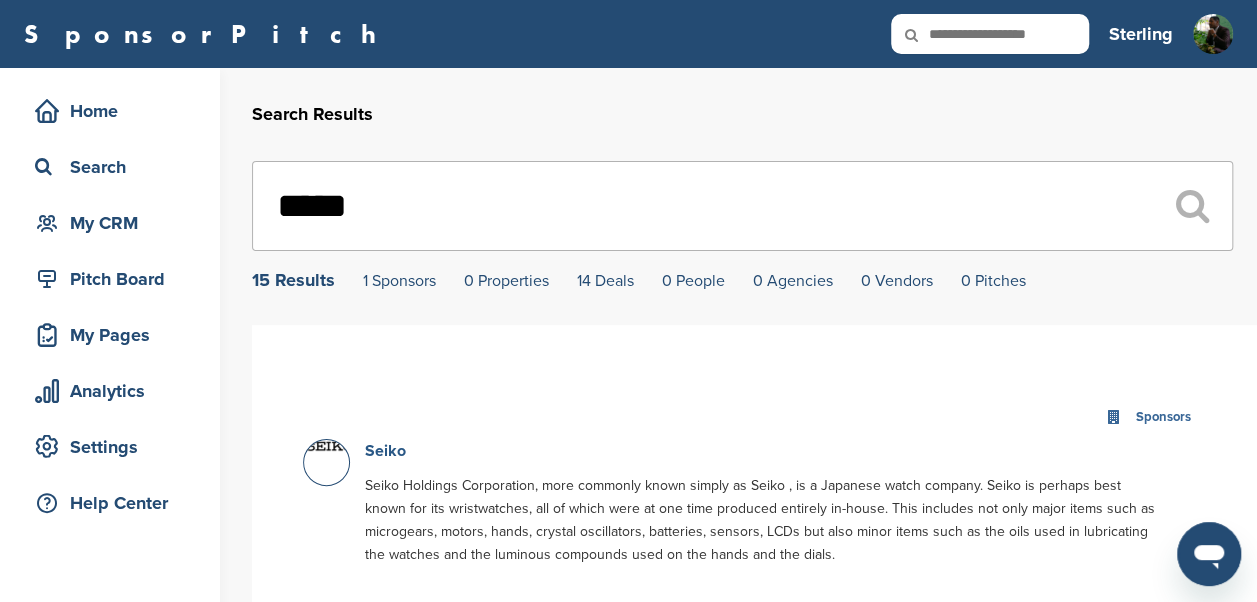 click on "Seiko" at bounding box center [385, 451] 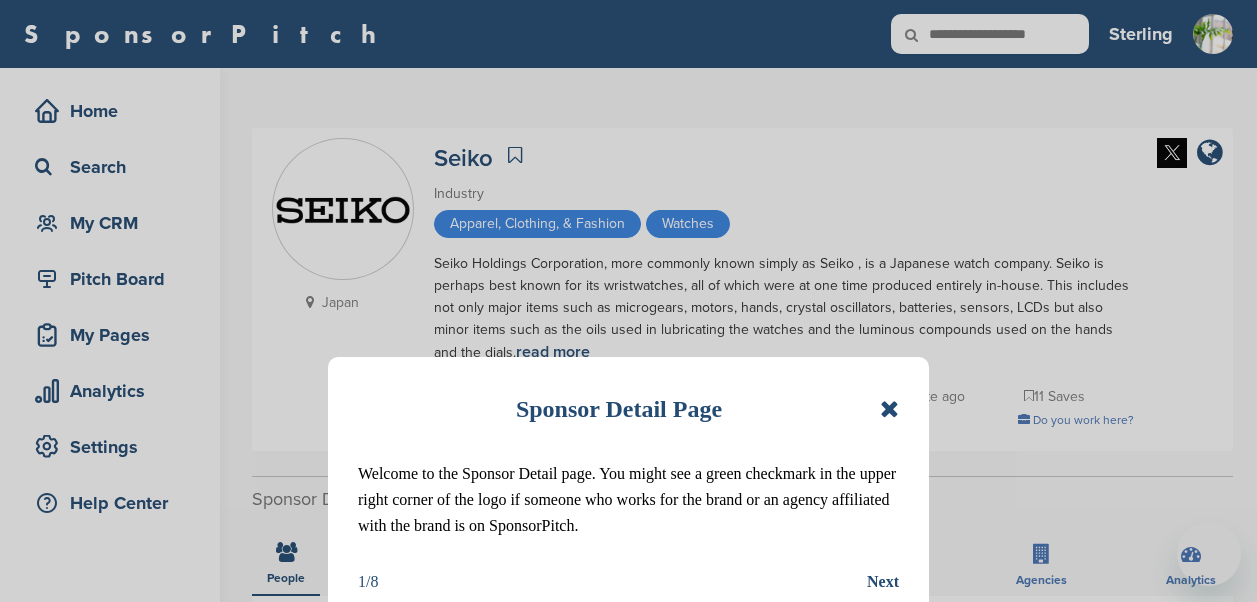 scroll, scrollTop: 0, scrollLeft: 0, axis: both 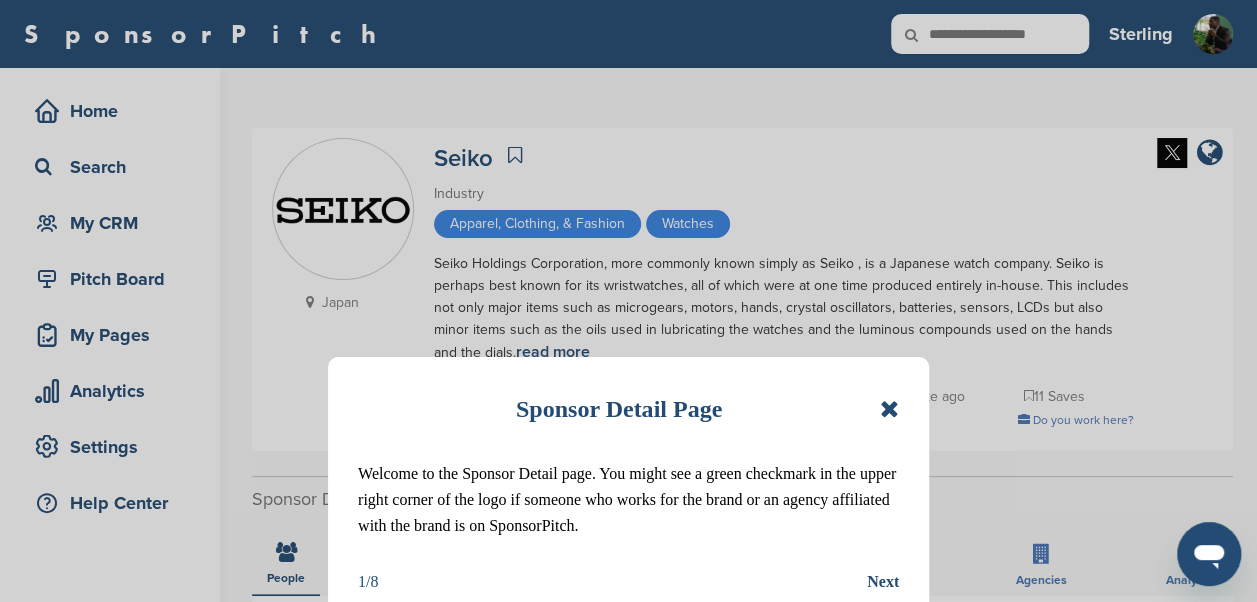 click at bounding box center [889, 409] 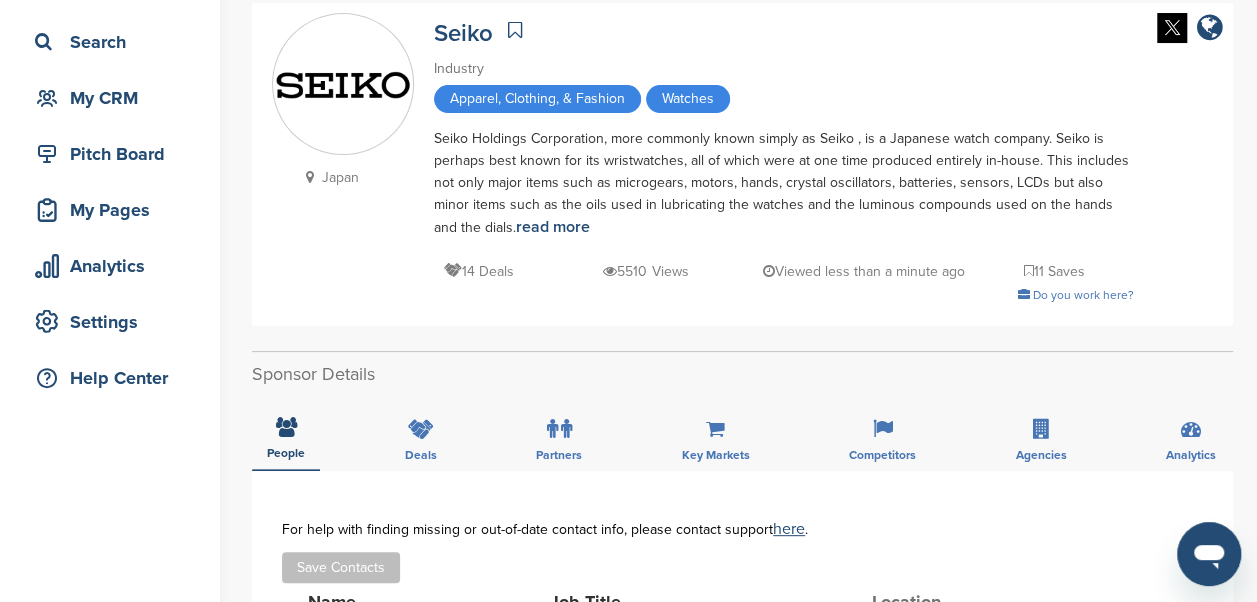 scroll, scrollTop: 110, scrollLeft: 0, axis: vertical 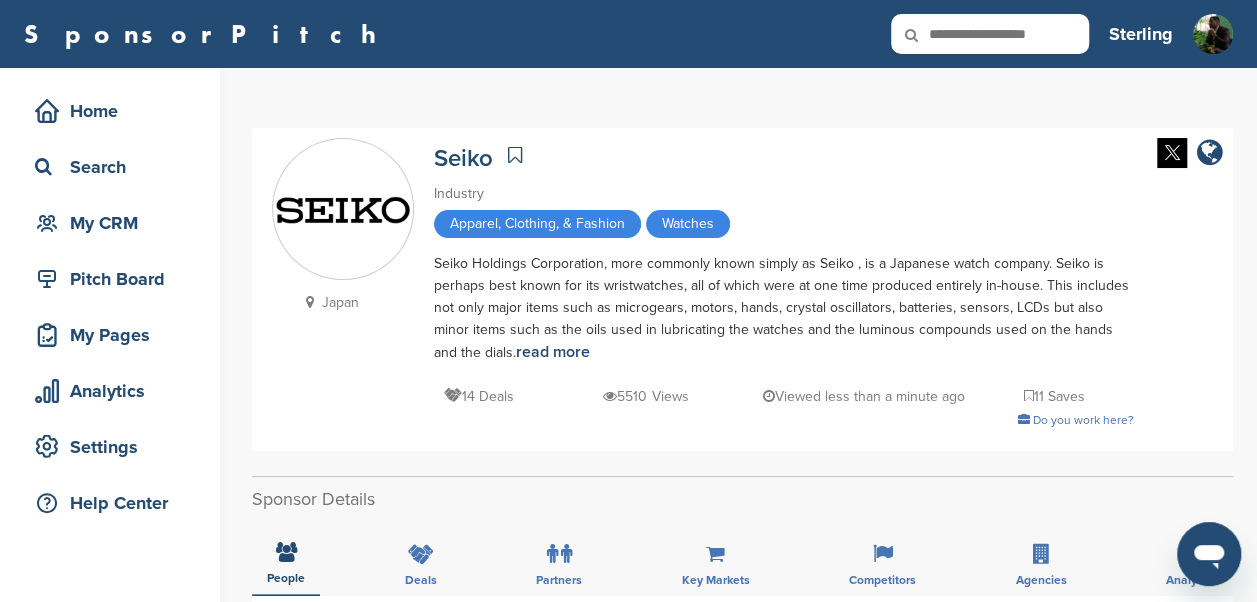 click at bounding box center (990, 34) 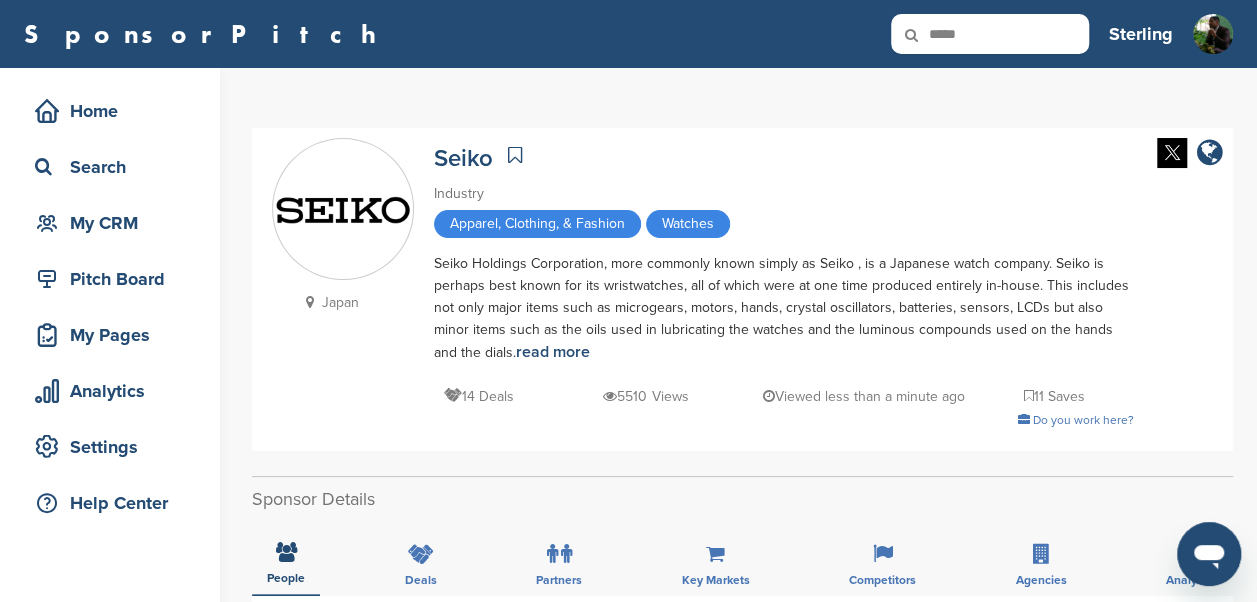 type on "*****" 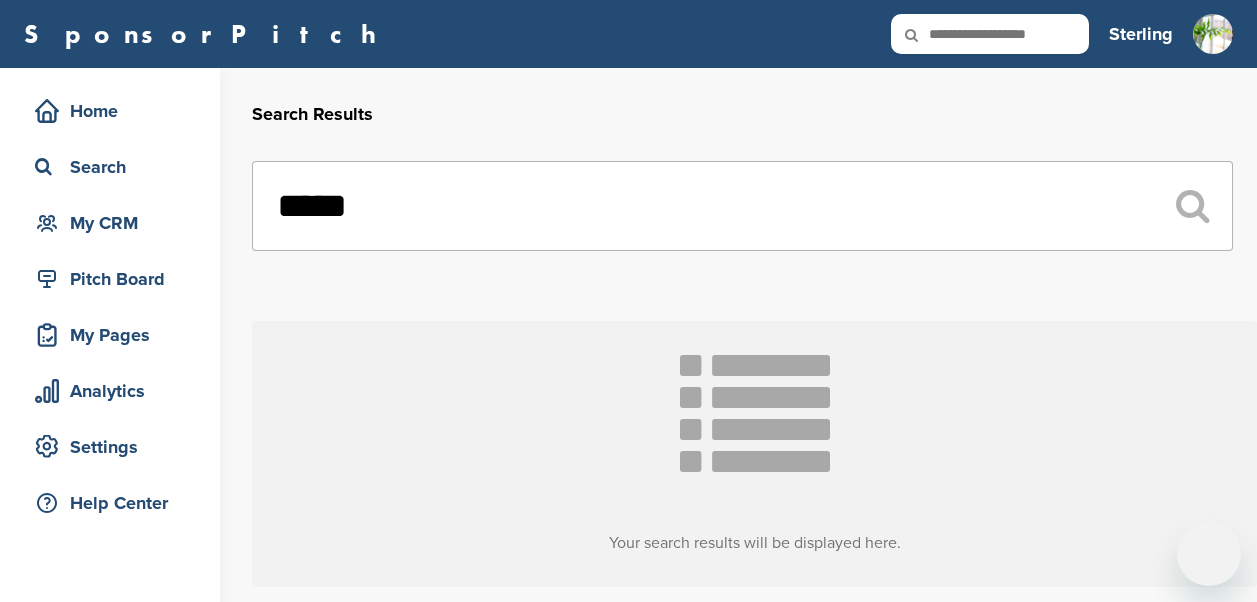 scroll, scrollTop: 0, scrollLeft: 0, axis: both 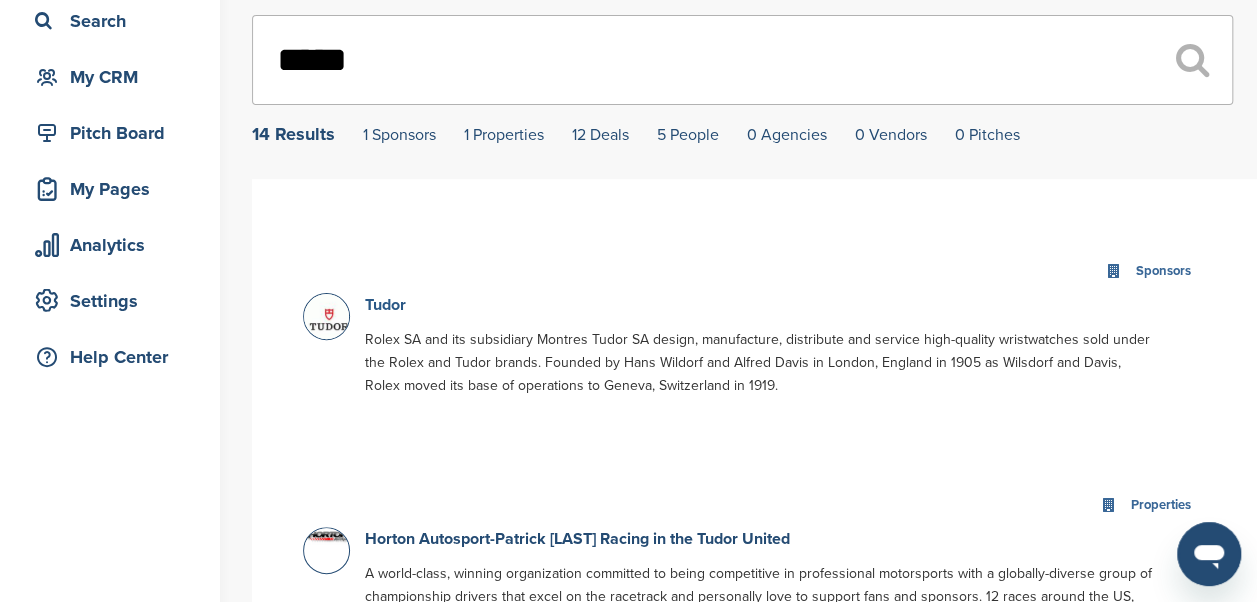 click on "Tudor" at bounding box center (385, 305) 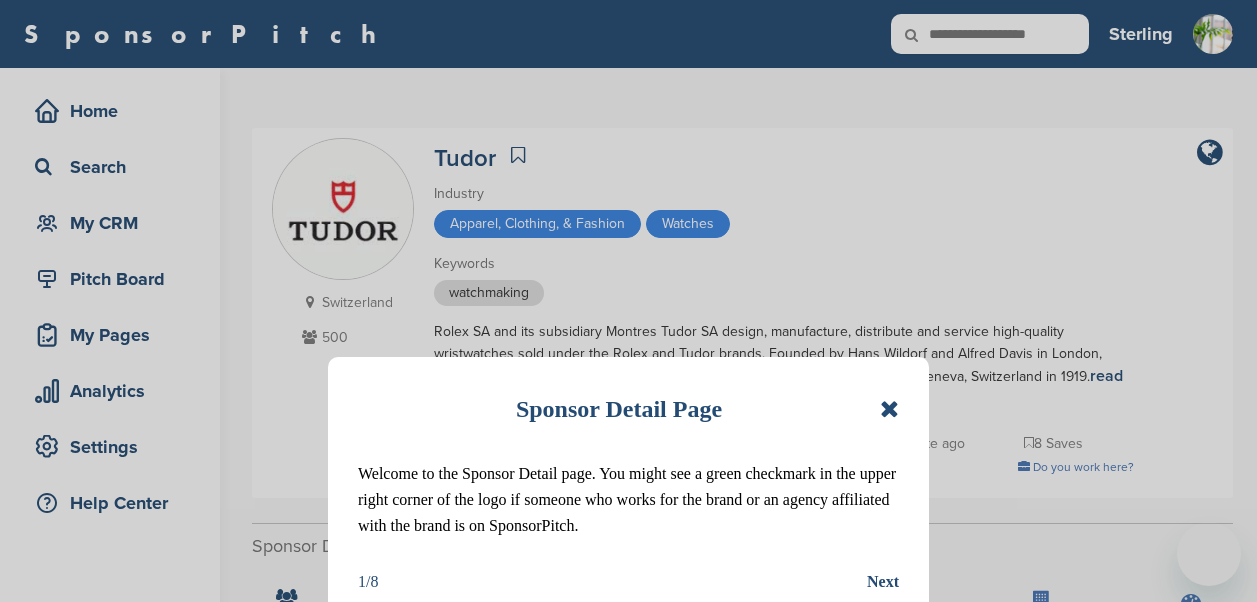 scroll, scrollTop: 0, scrollLeft: 0, axis: both 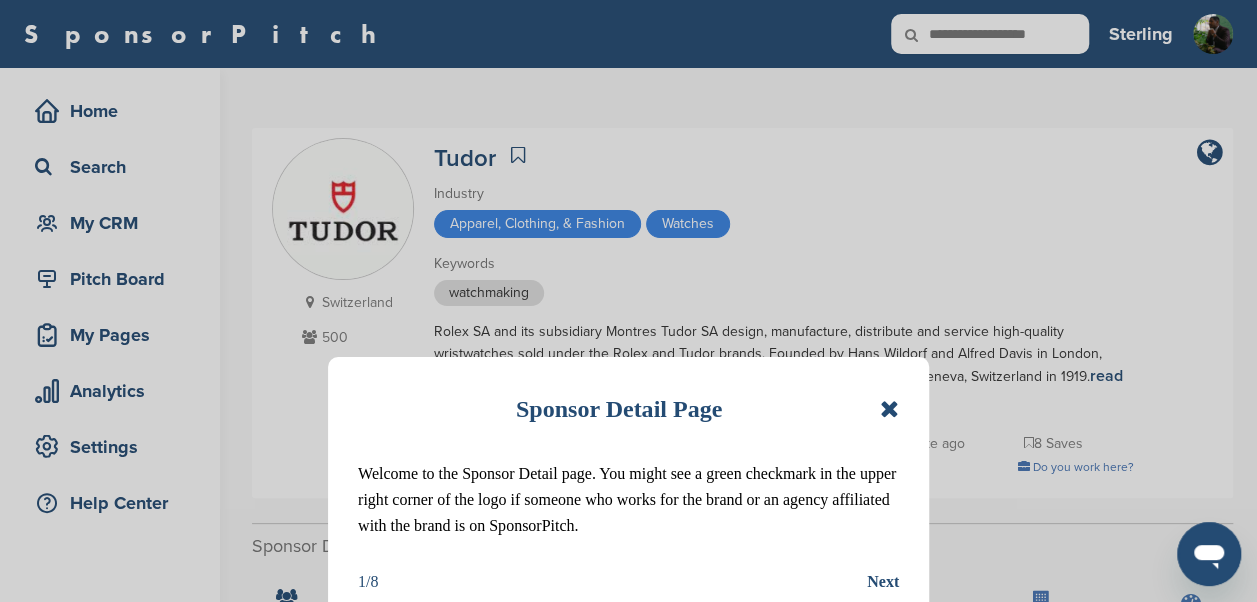 click at bounding box center [889, 409] 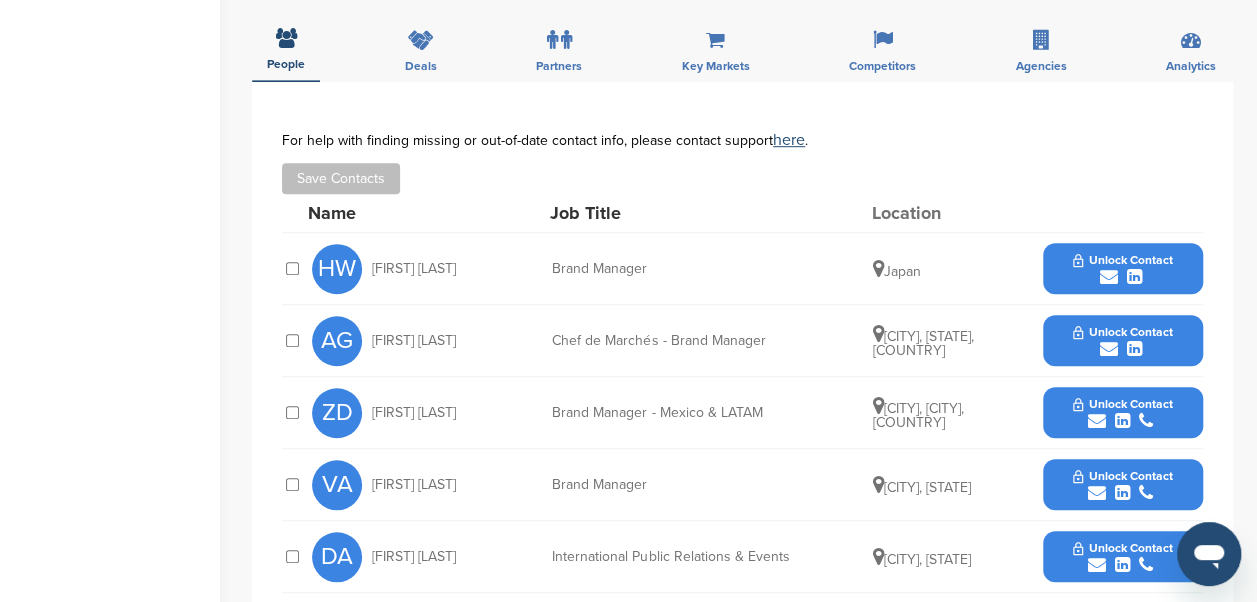 scroll, scrollTop: 556, scrollLeft: 0, axis: vertical 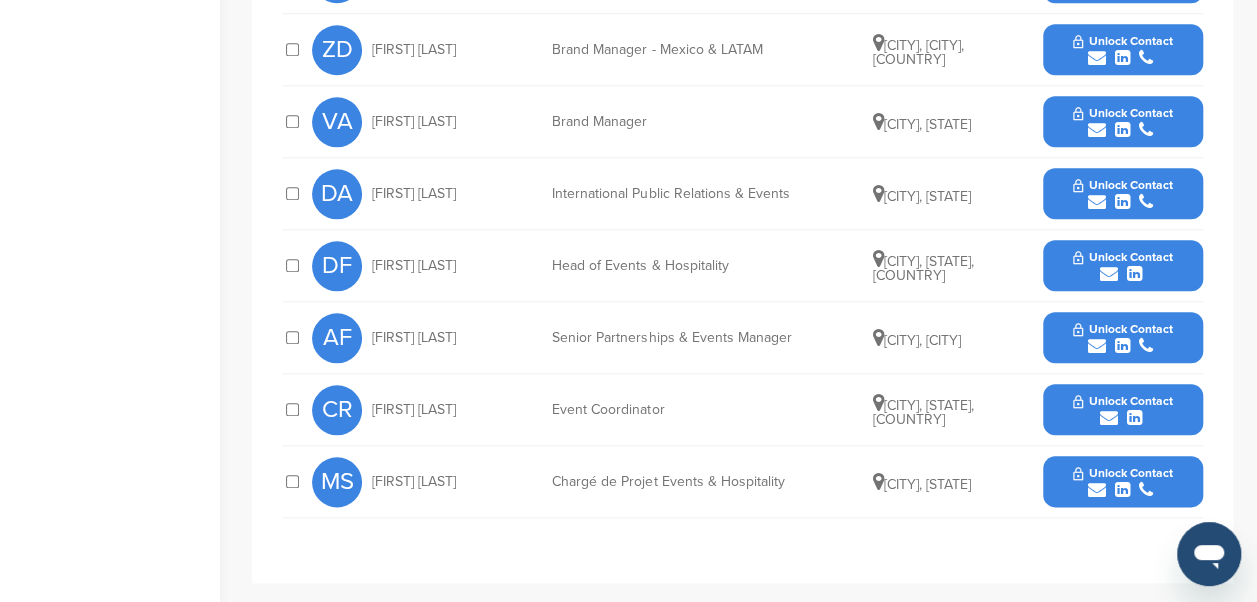 click on "Unlock Contact" at bounding box center [1122, 329] 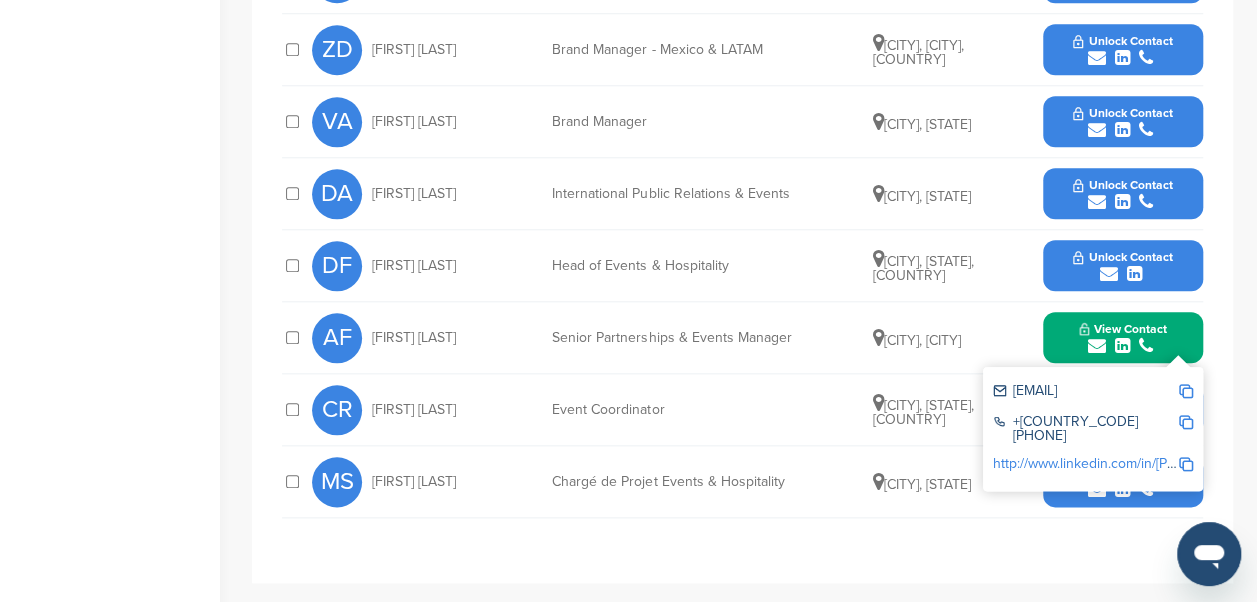 click at bounding box center [1186, 391] 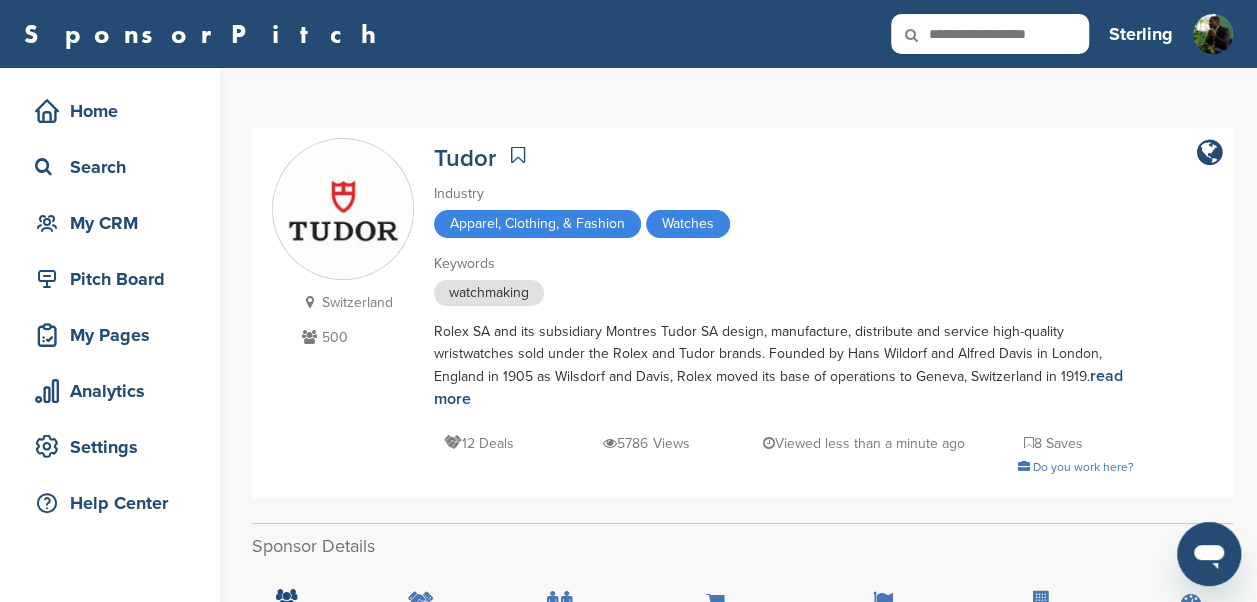 click at bounding box center (990, 34) 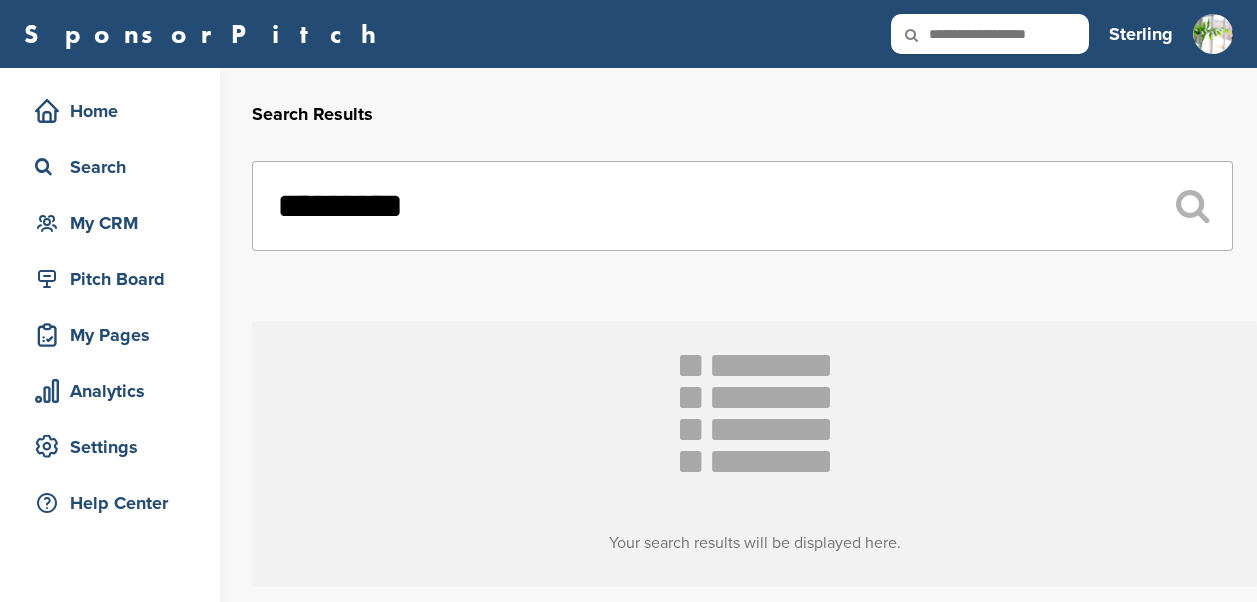 scroll, scrollTop: 0, scrollLeft: 0, axis: both 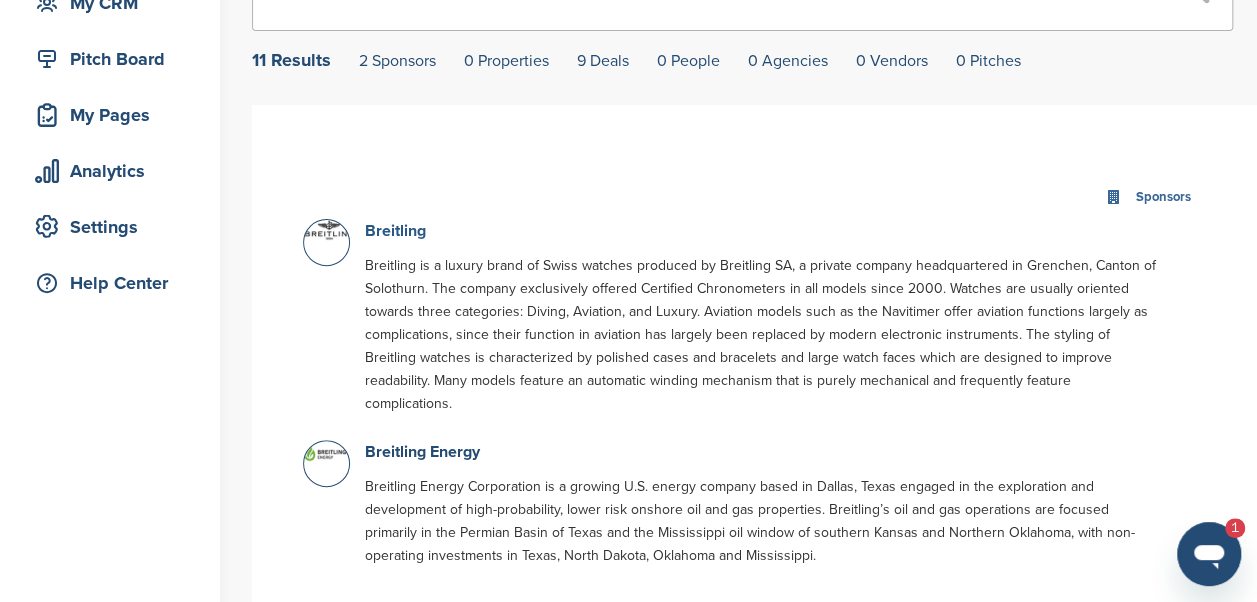 click on "Breitling" at bounding box center [395, 231] 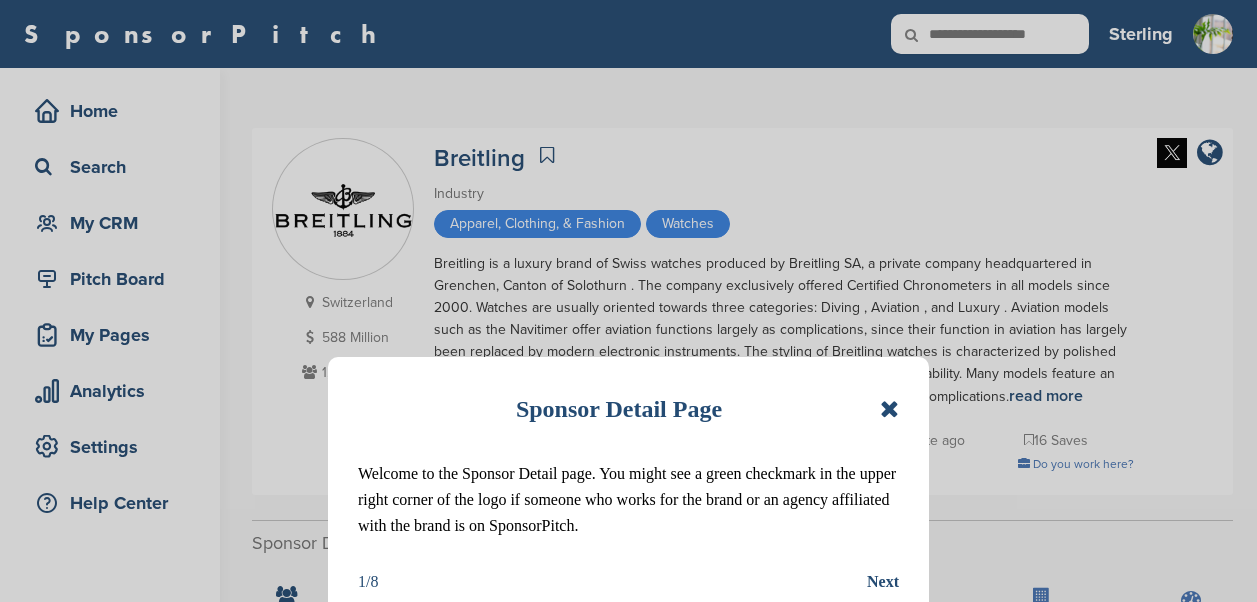 scroll, scrollTop: 0, scrollLeft: 0, axis: both 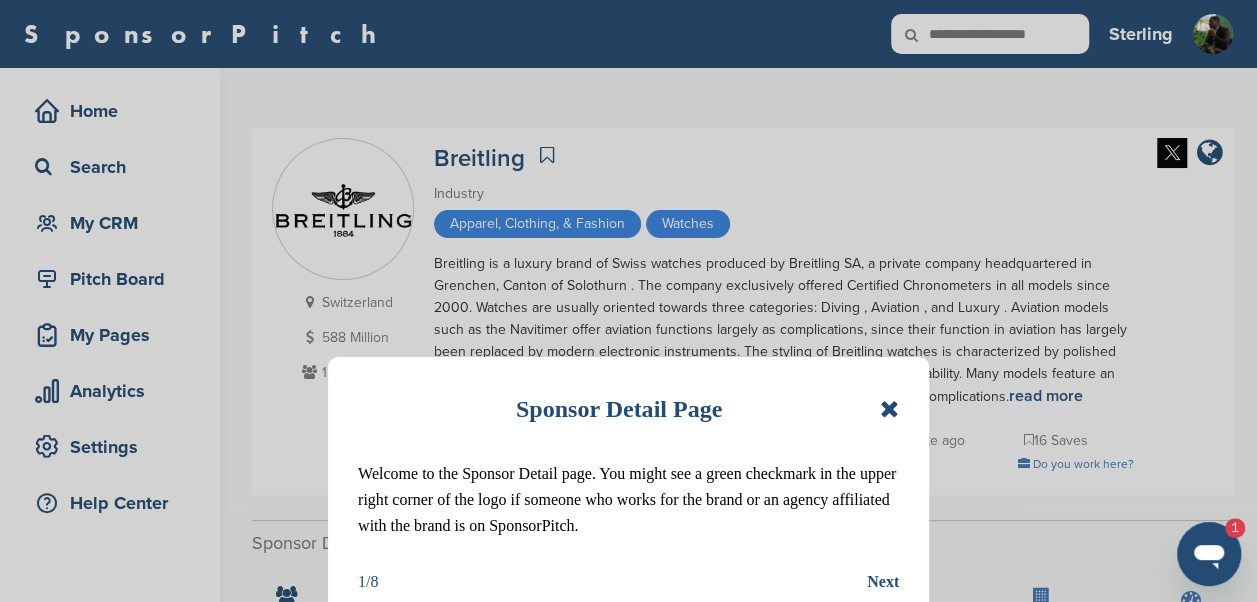 click at bounding box center (889, 409) 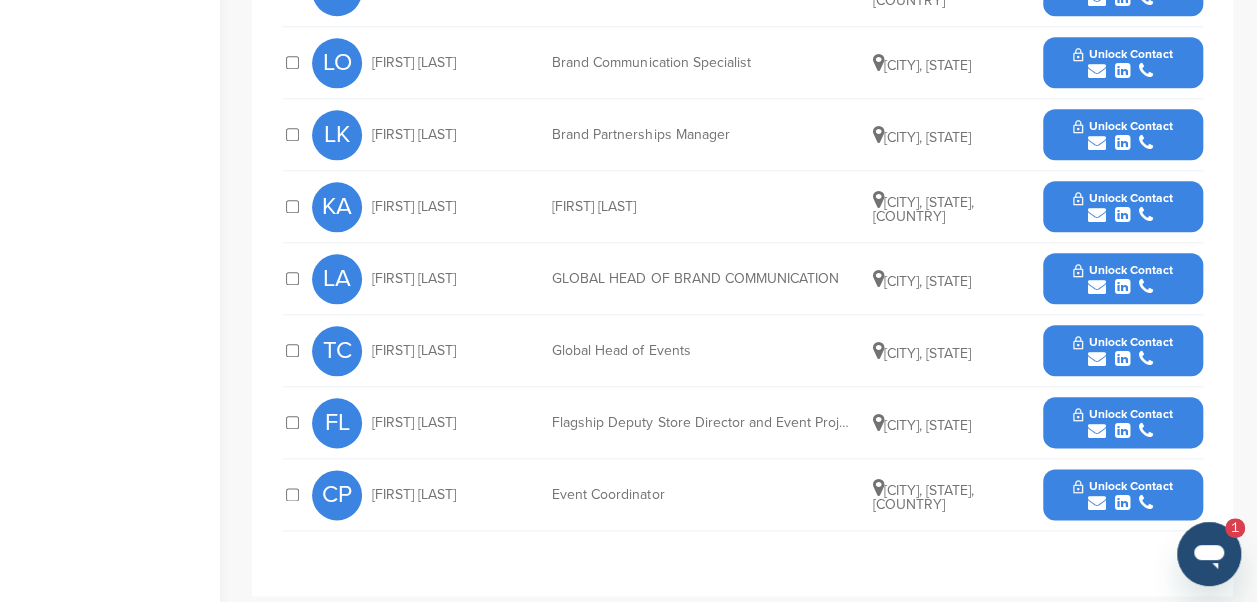 scroll, scrollTop: 975, scrollLeft: 0, axis: vertical 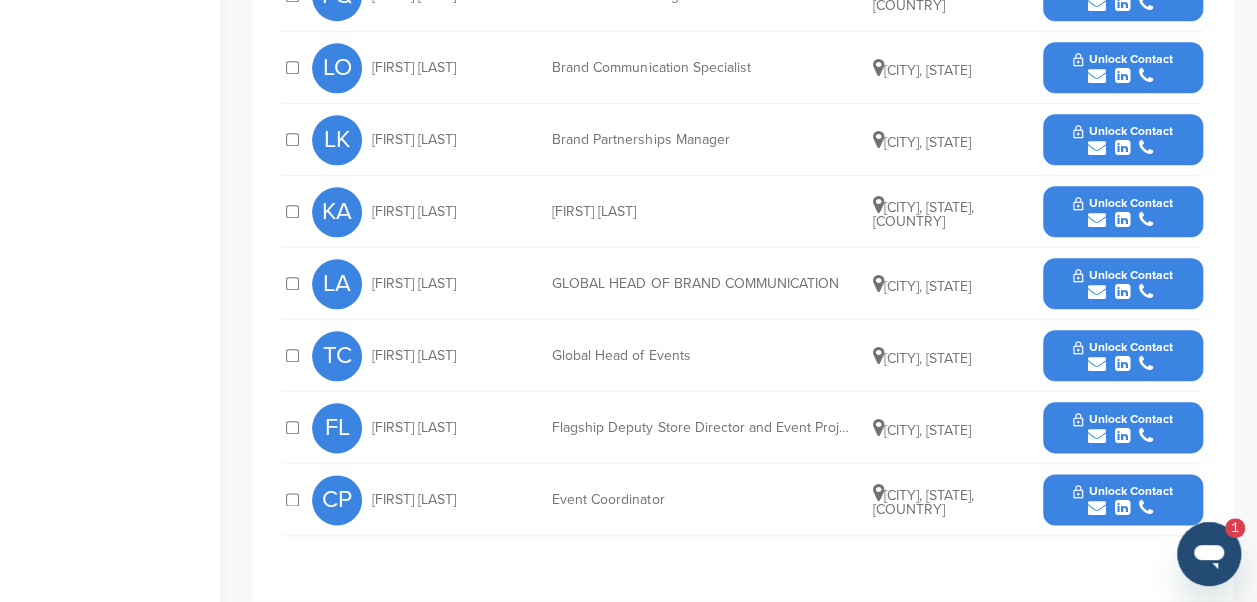 click at bounding box center [1122, 220] 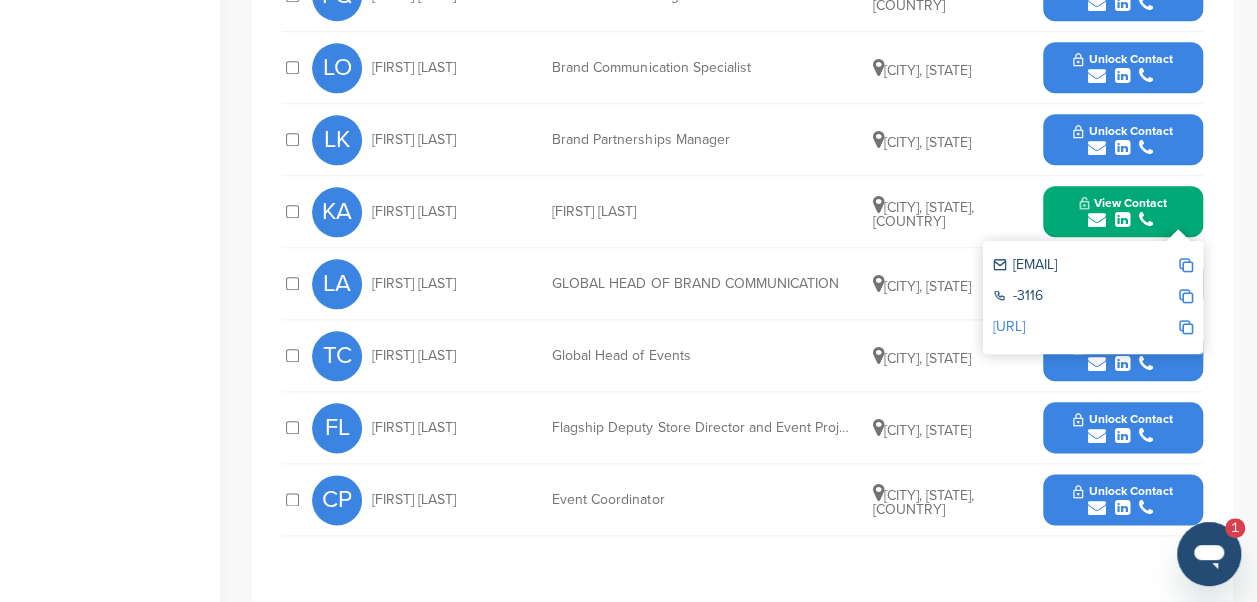 click at bounding box center (1186, 265) 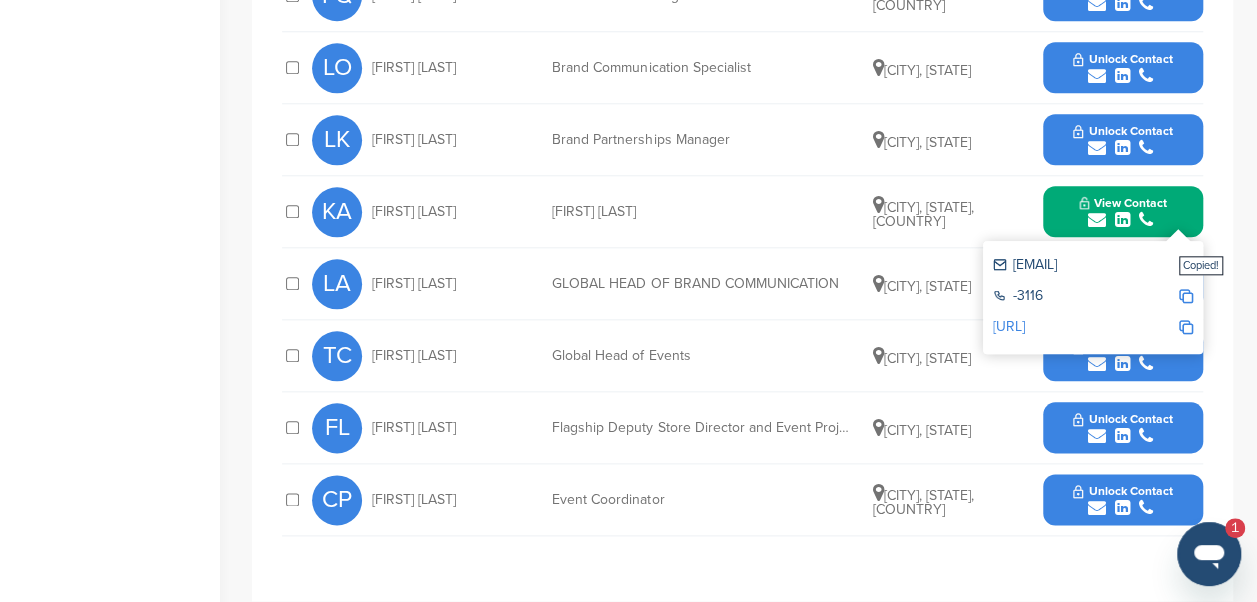 scroll, scrollTop: 0, scrollLeft: 0, axis: both 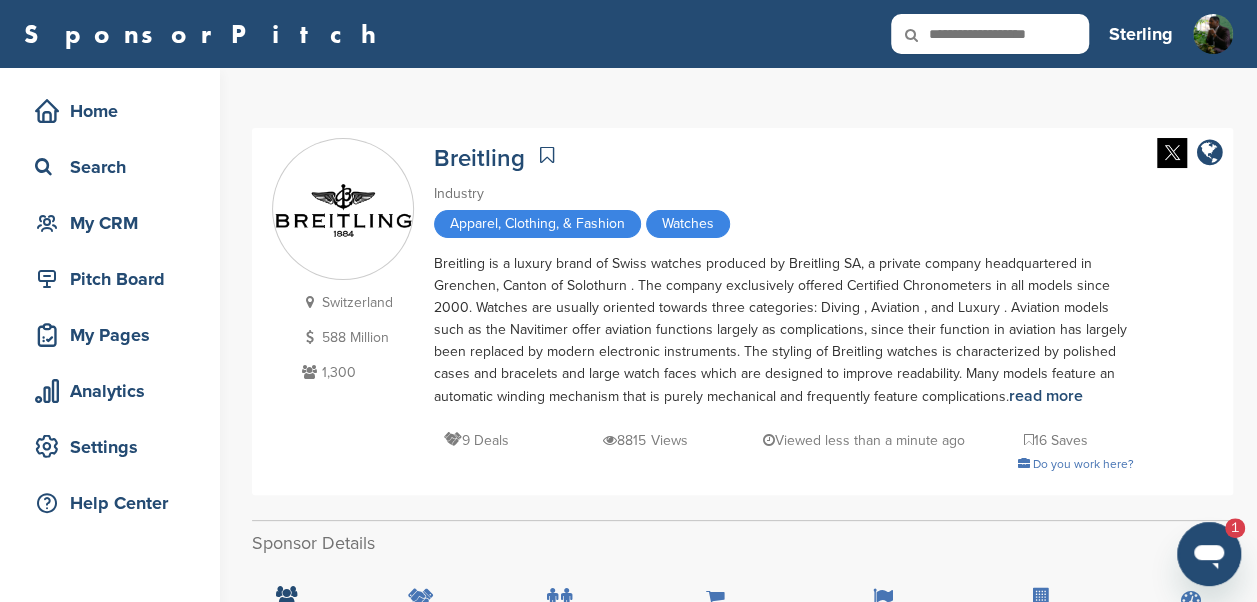 click at bounding box center [990, 34] 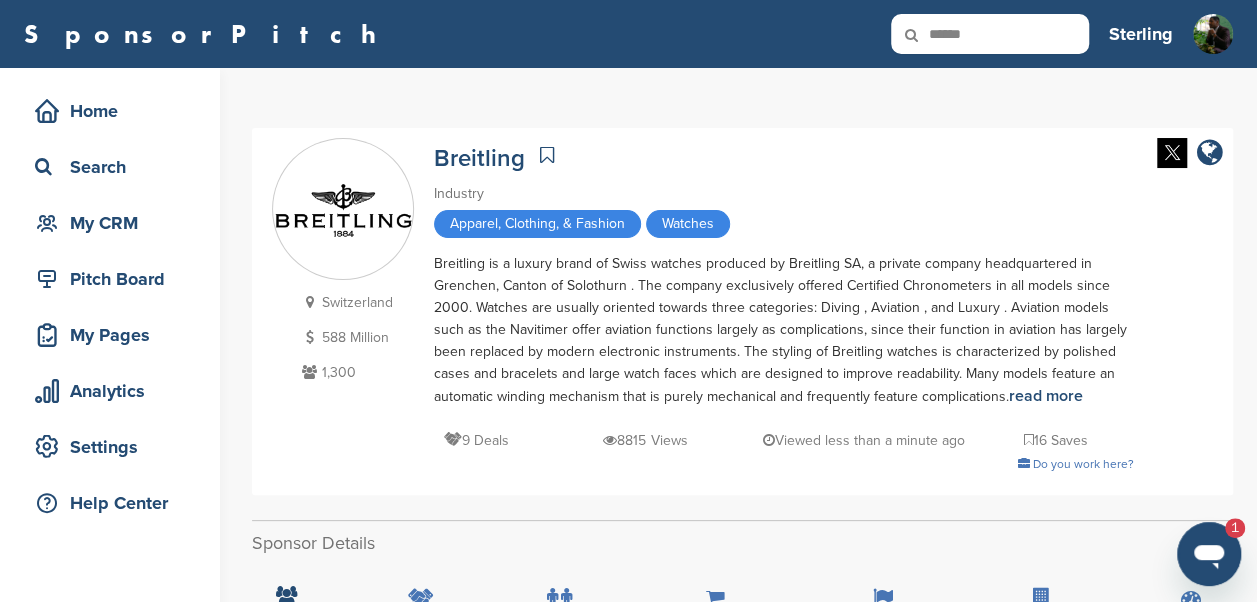 type on "******" 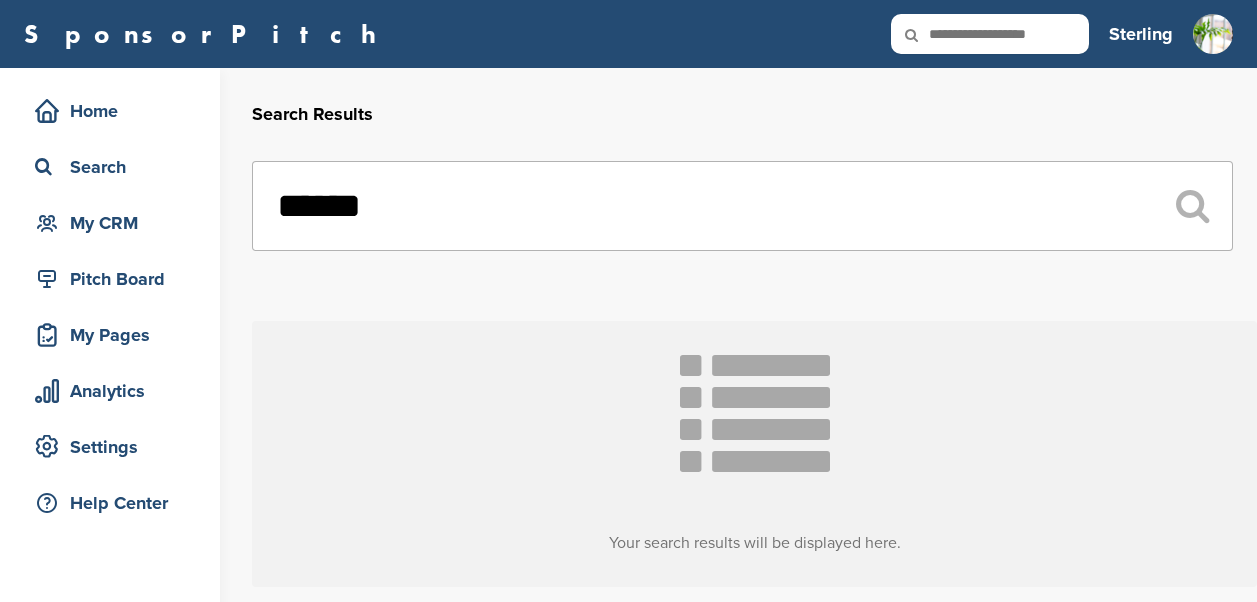 scroll, scrollTop: 0, scrollLeft: 0, axis: both 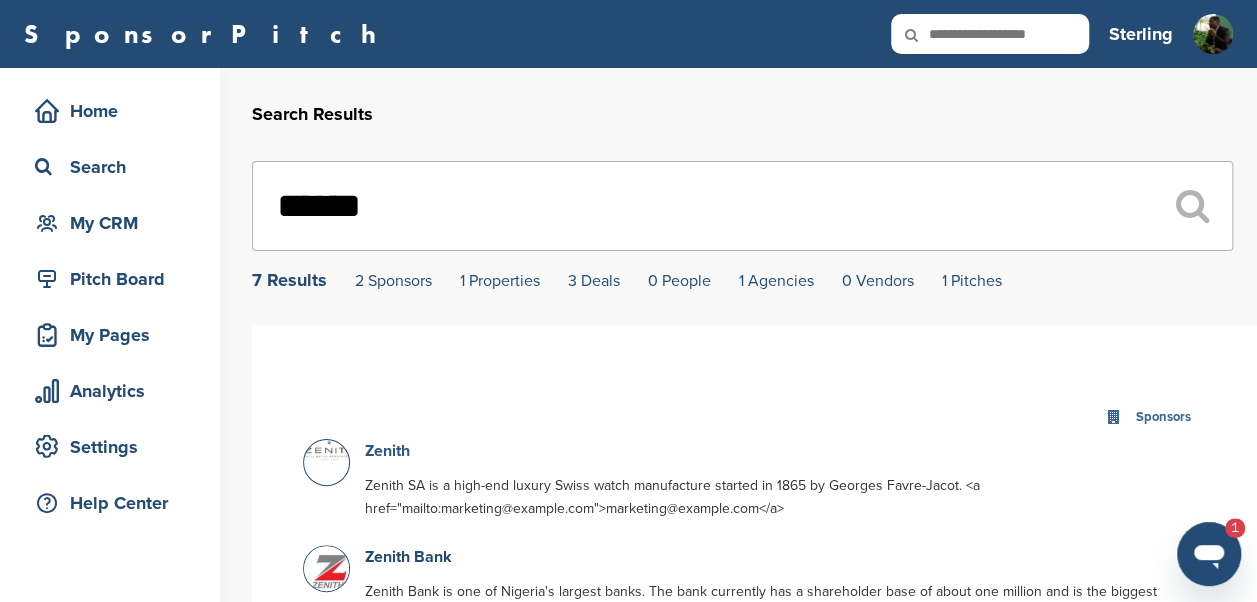 click on "Zenith" at bounding box center [387, 451] 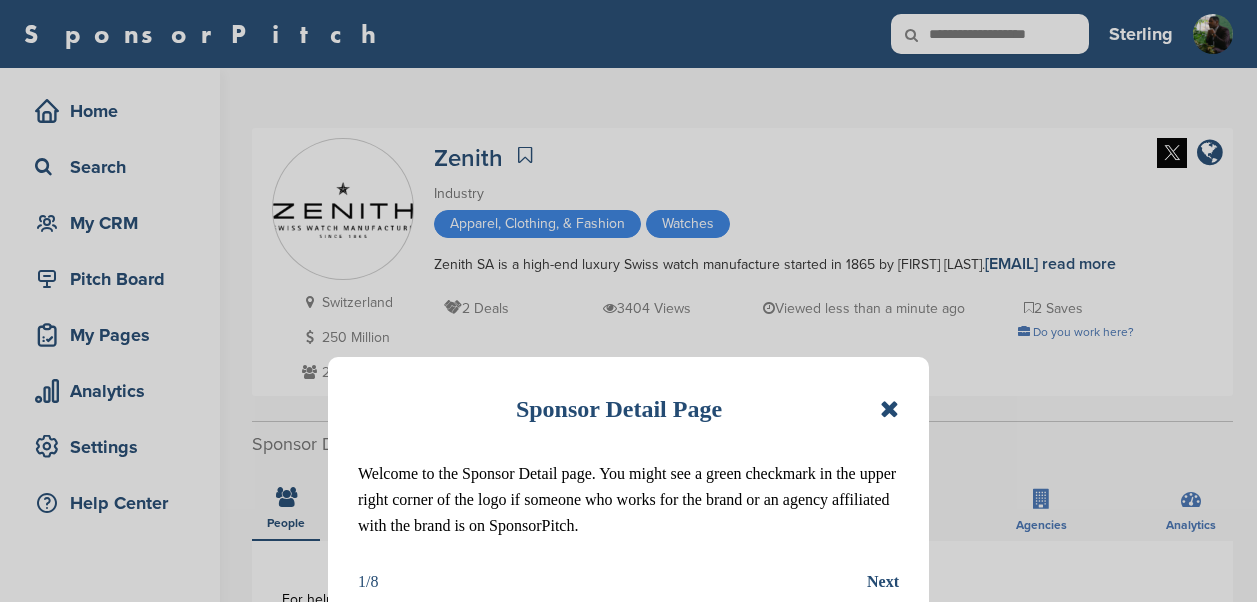 scroll, scrollTop: 0, scrollLeft: 0, axis: both 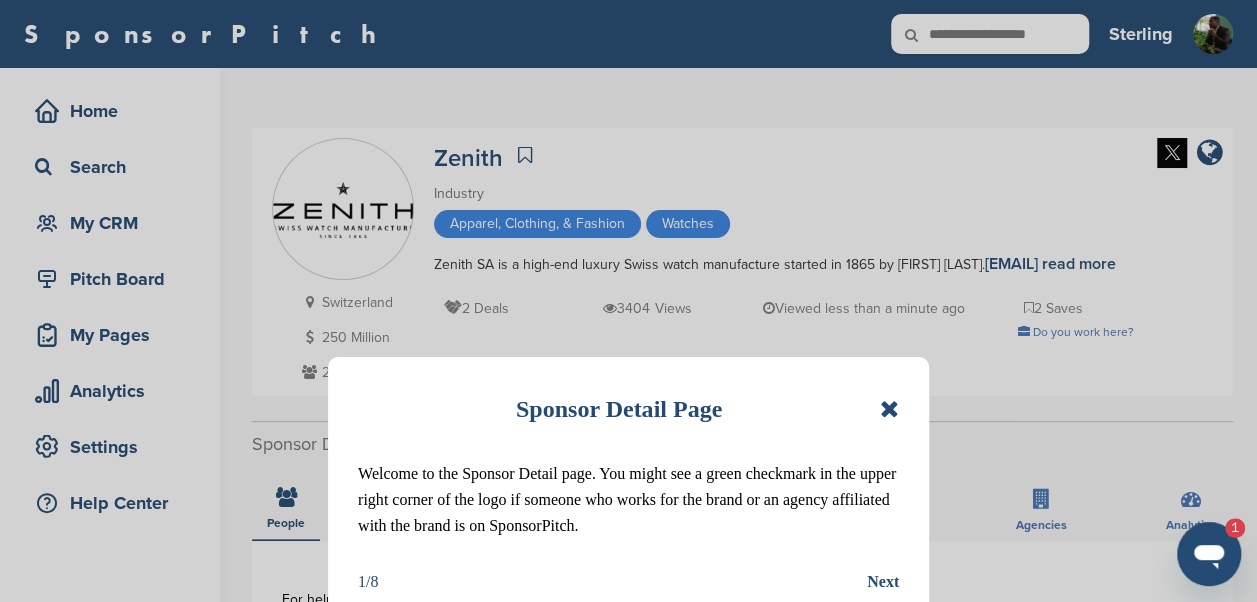 click at bounding box center [889, 409] 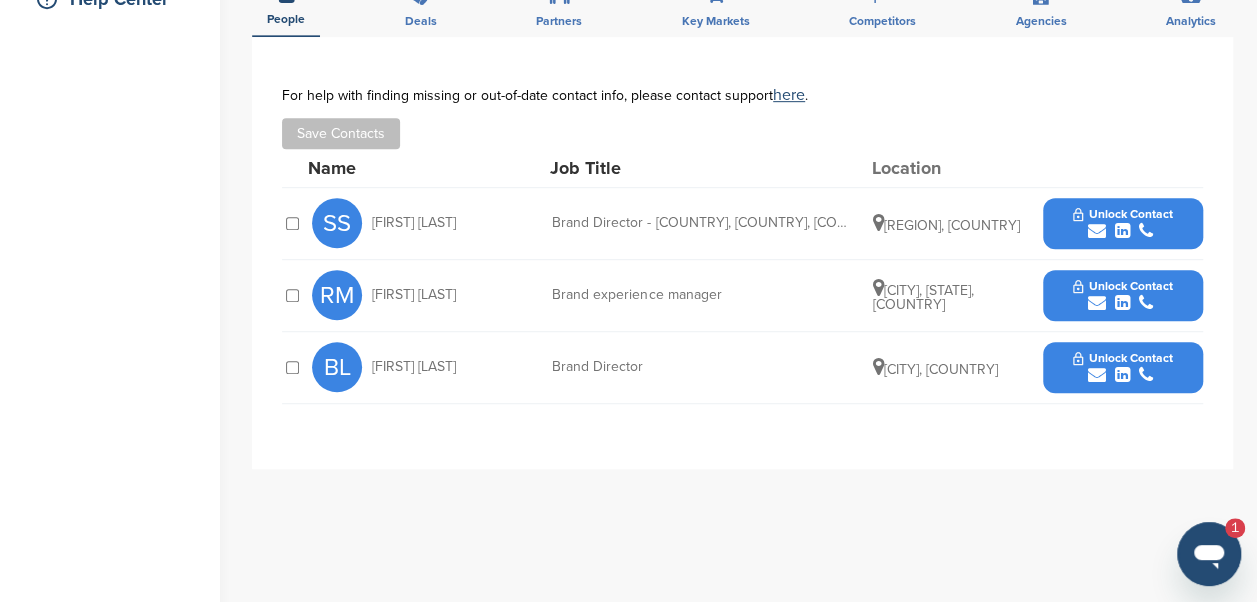 scroll, scrollTop: 519, scrollLeft: 0, axis: vertical 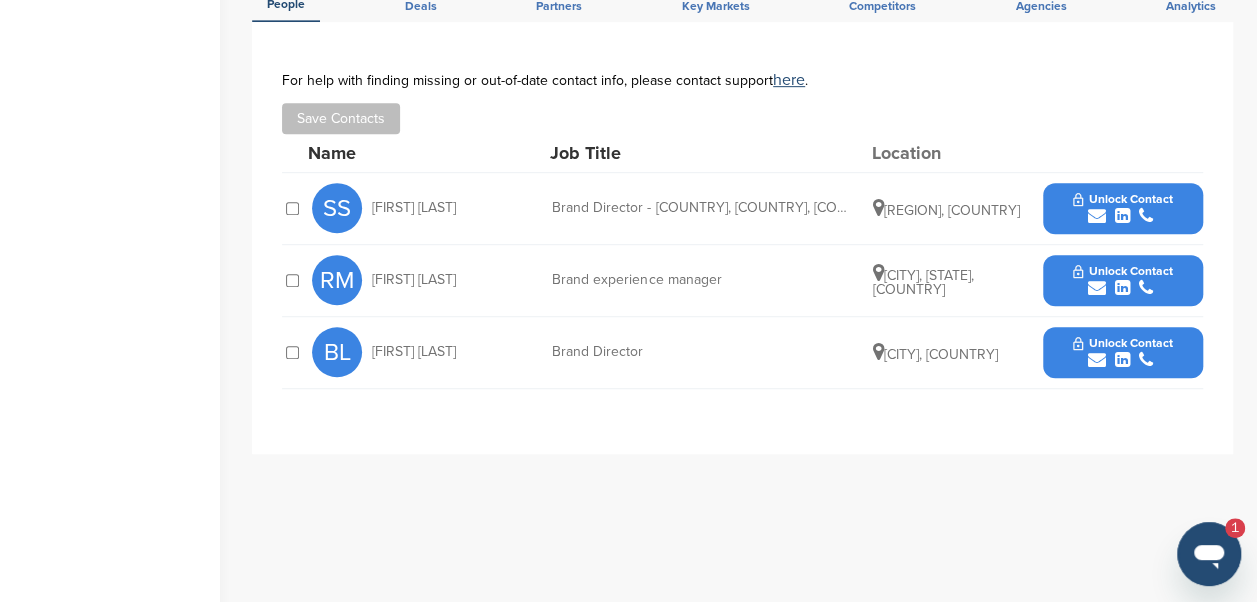 click at bounding box center (1122, 288) 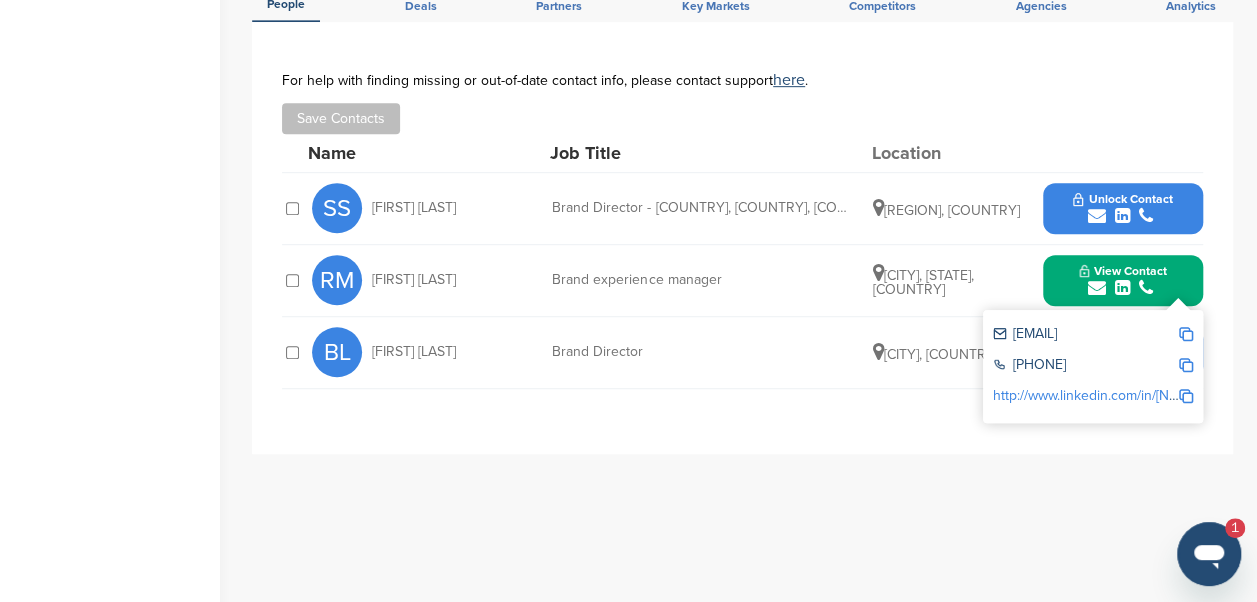 click at bounding box center (1186, 334) 